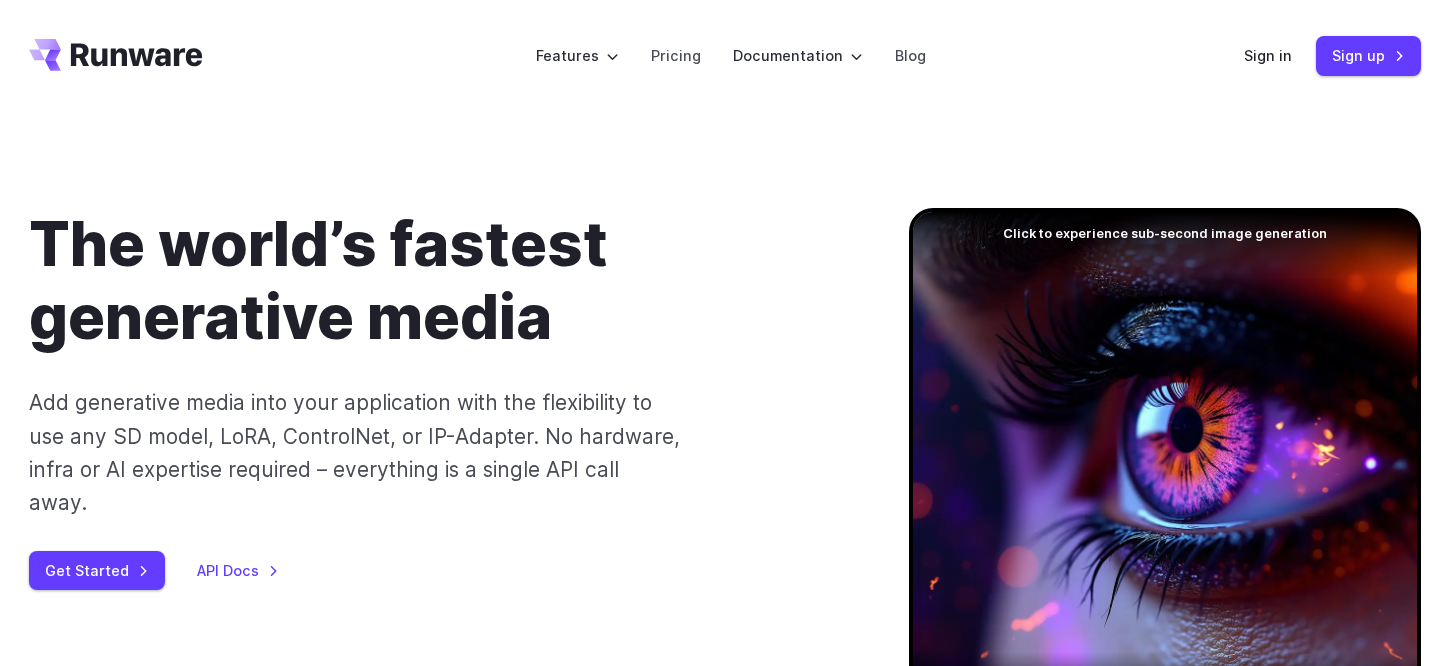 scroll, scrollTop: 0, scrollLeft: 0, axis: both 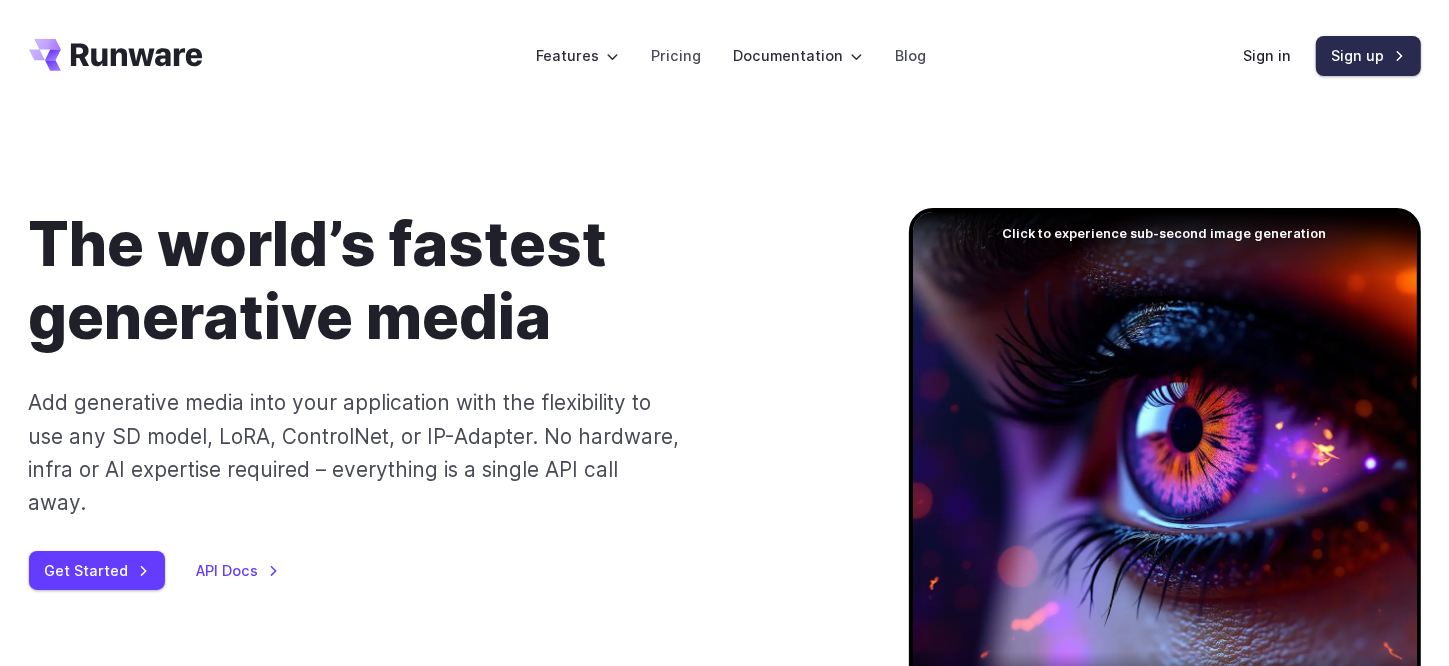click on "Sign up" at bounding box center [1368, 55] 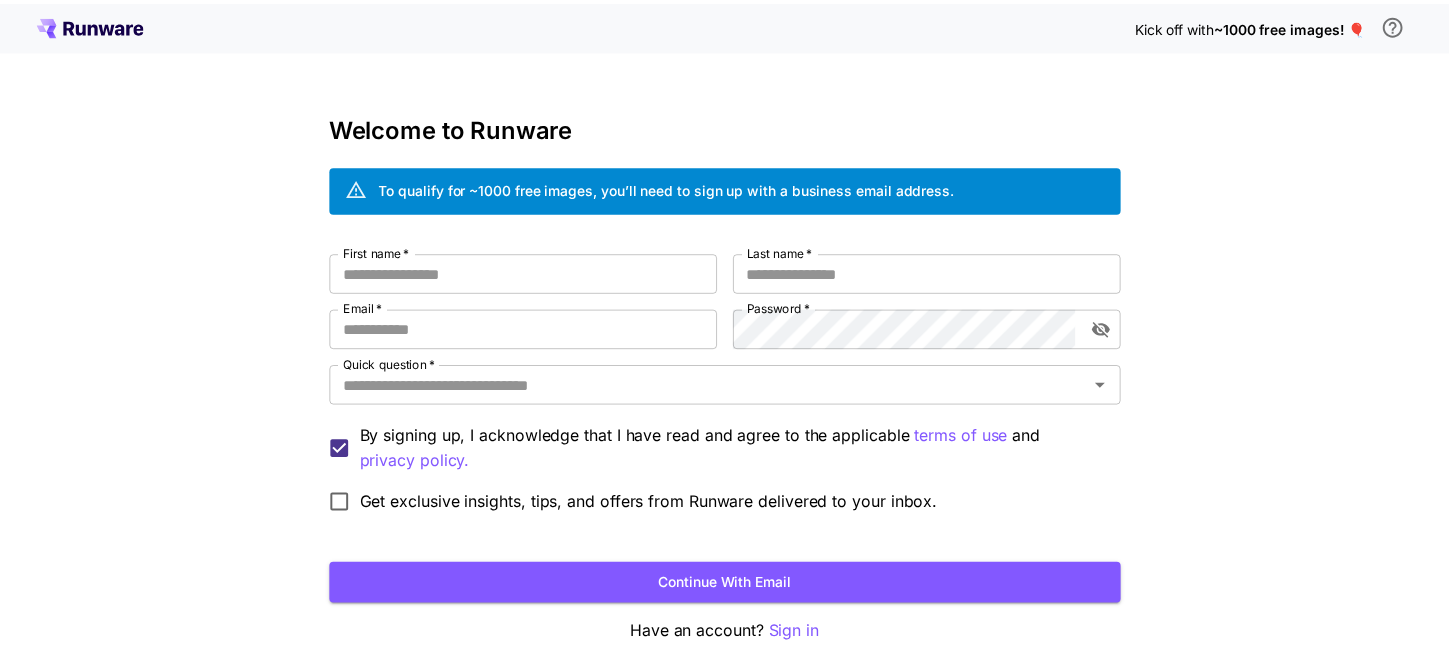 scroll, scrollTop: 0, scrollLeft: 0, axis: both 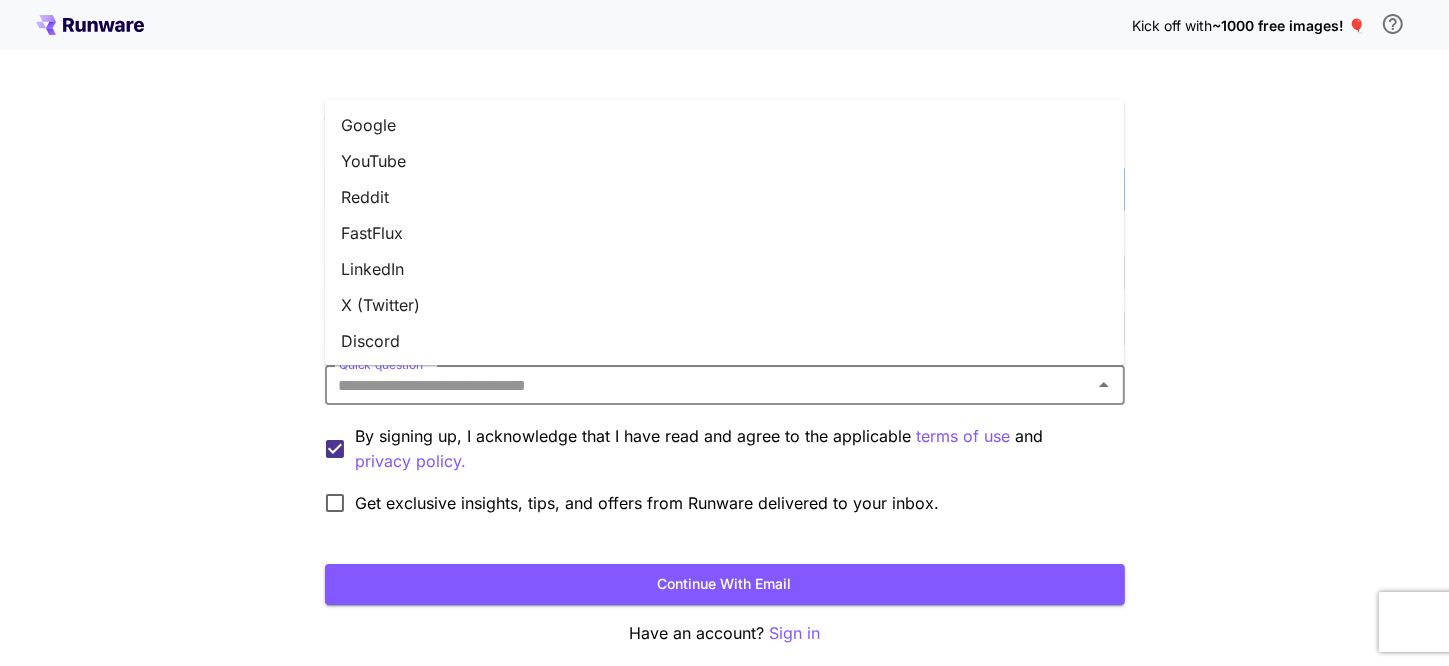 click on "Quick question   *" at bounding box center [708, 385] 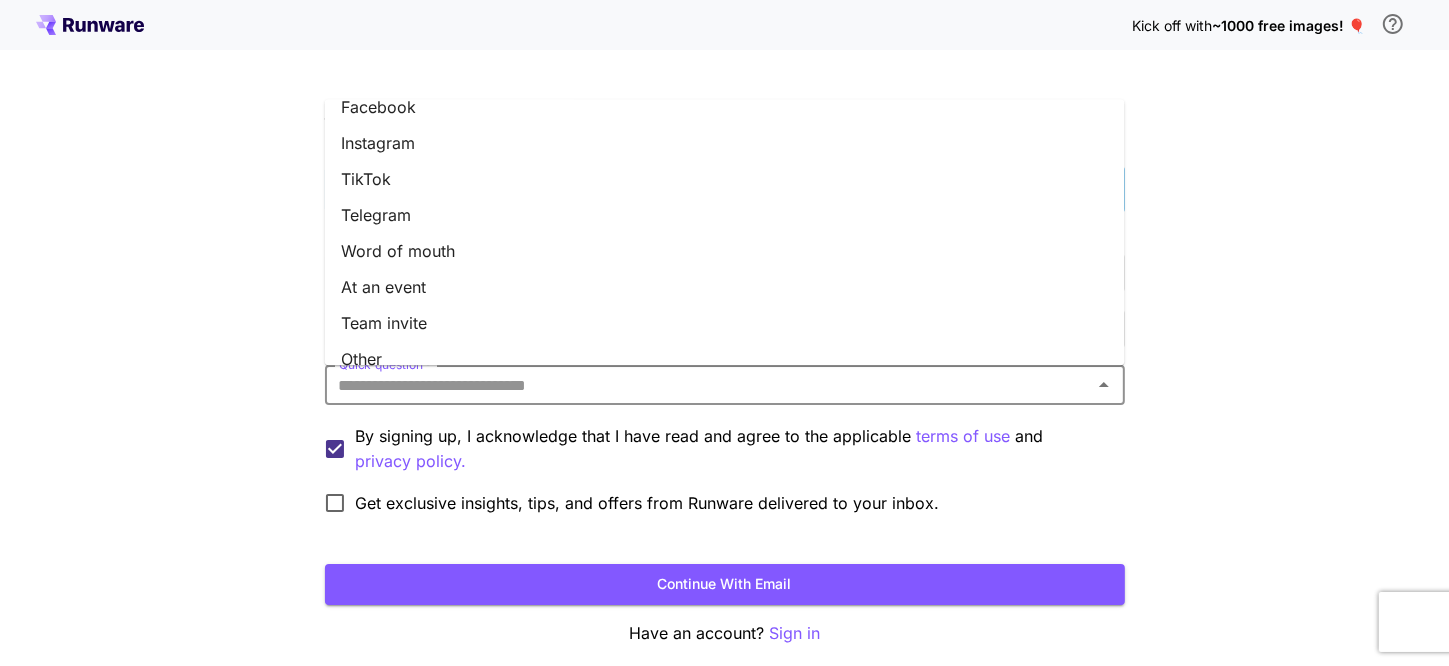 scroll, scrollTop: 289, scrollLeft: 0, axis: vertical 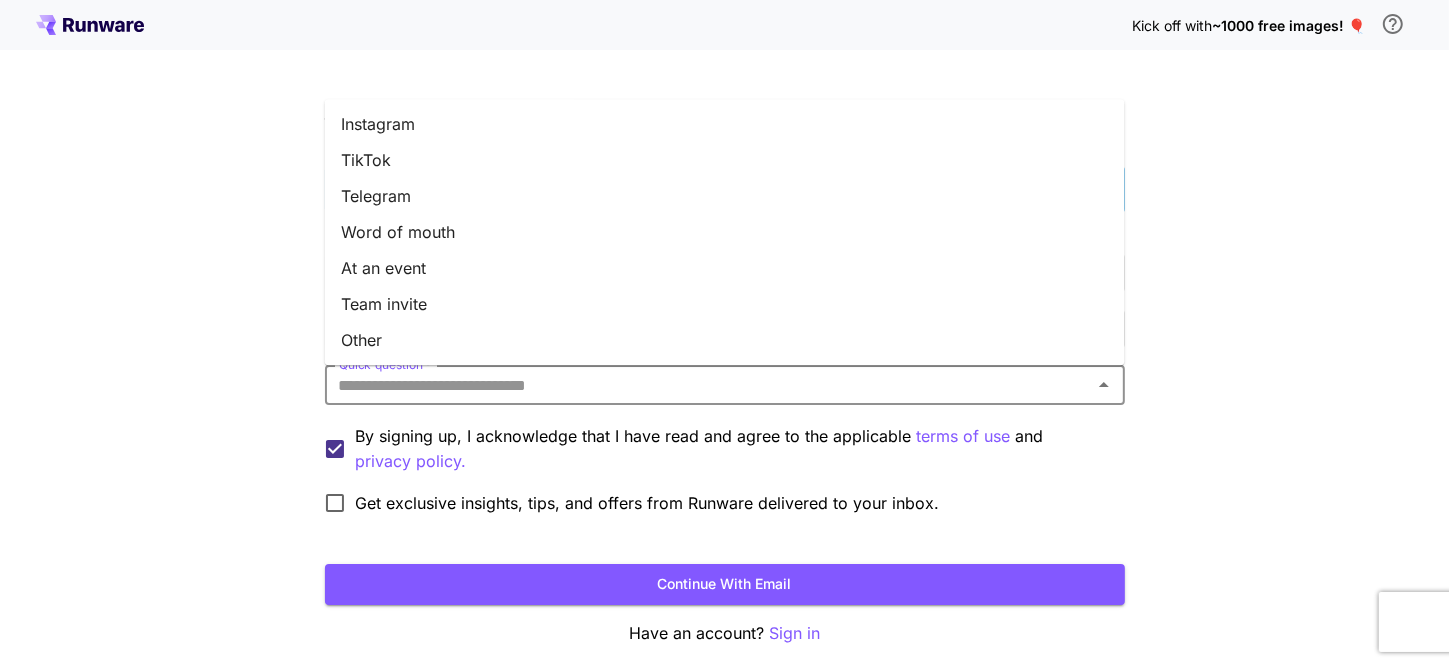 click on "Other" at bounding box center [725, 340] 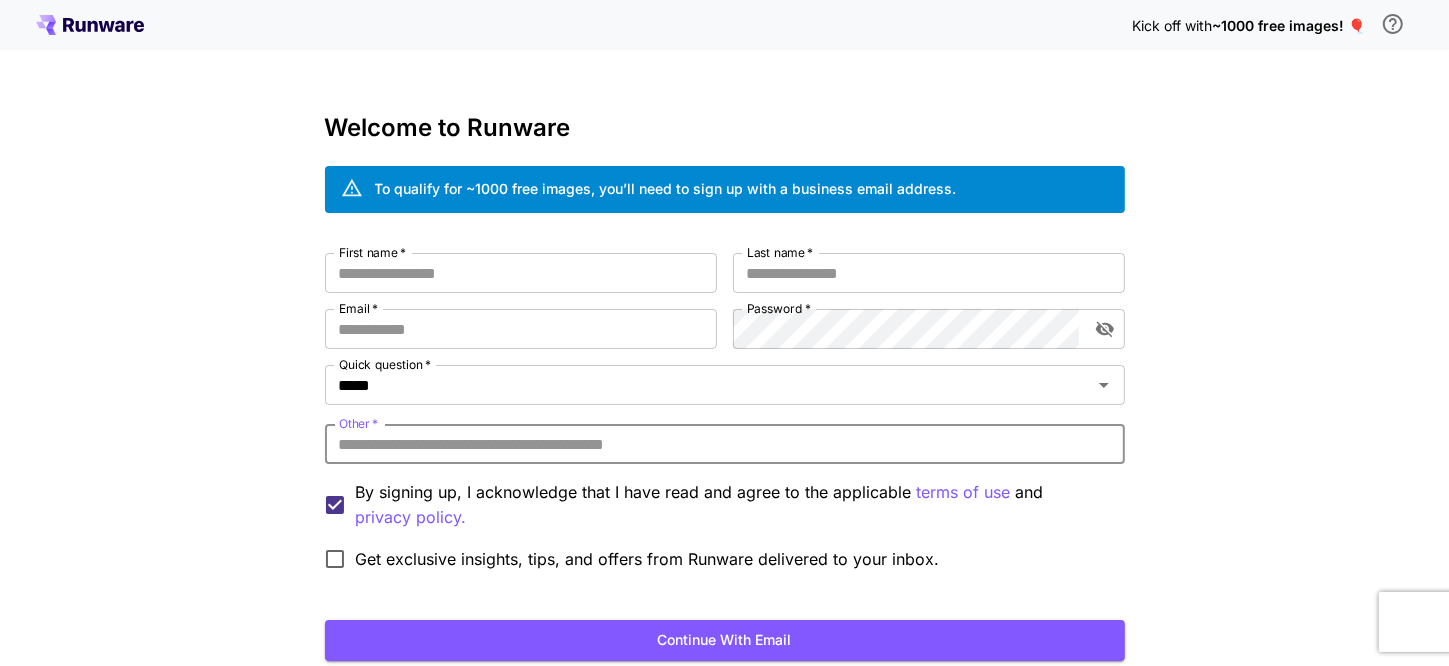 click on "Other   *" at bounding box center (725, 444) 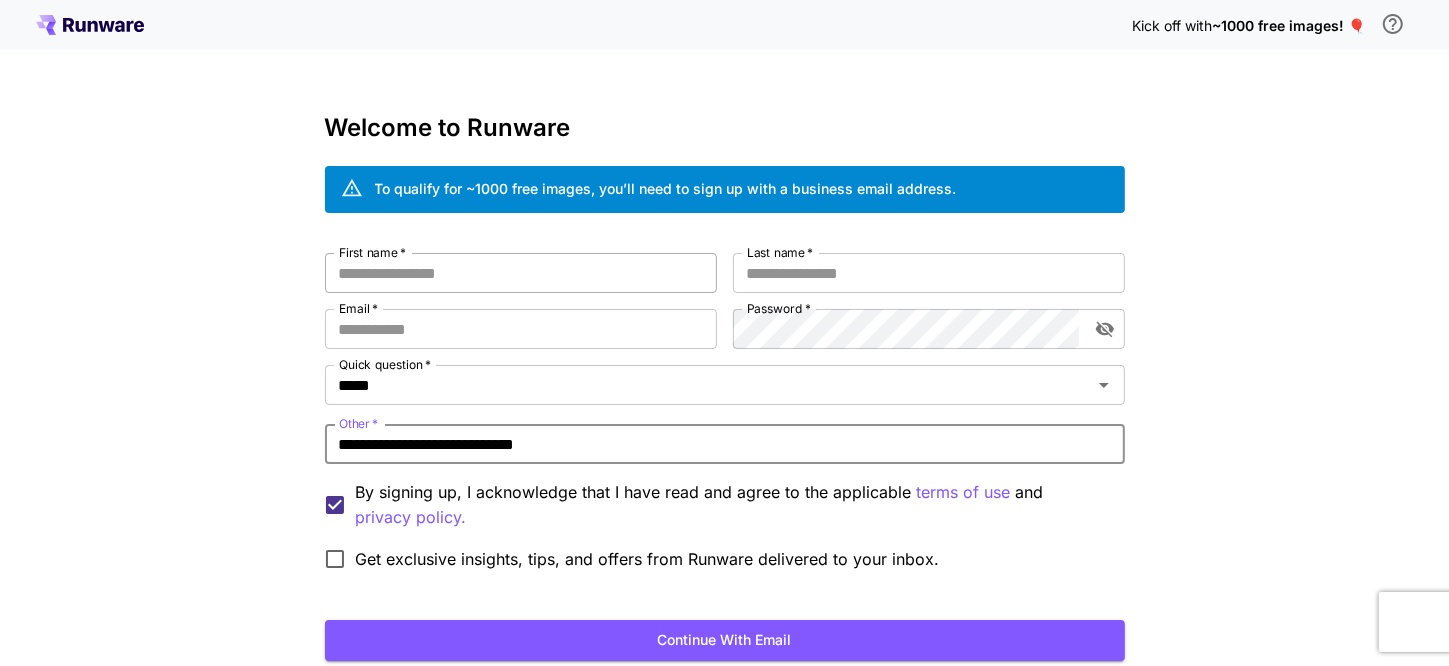 type on "**********" 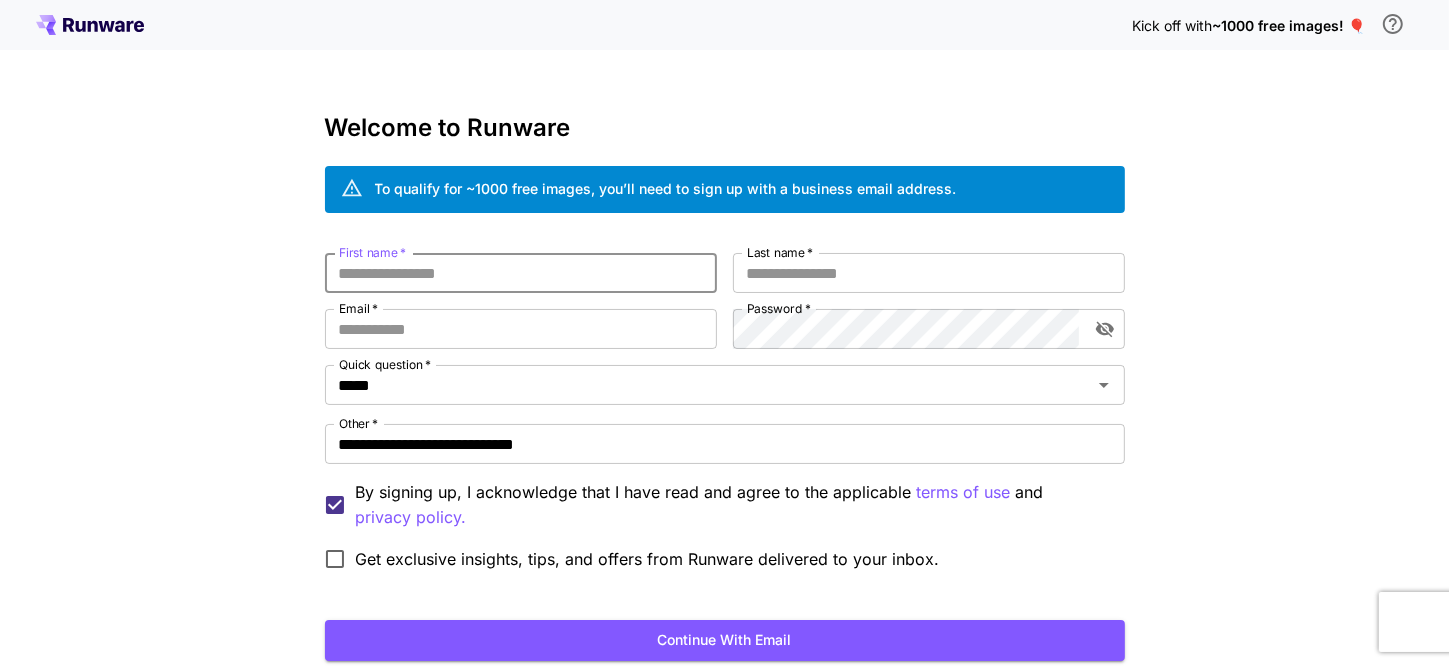 click on "First name   *" at bounding box center (521, 273) 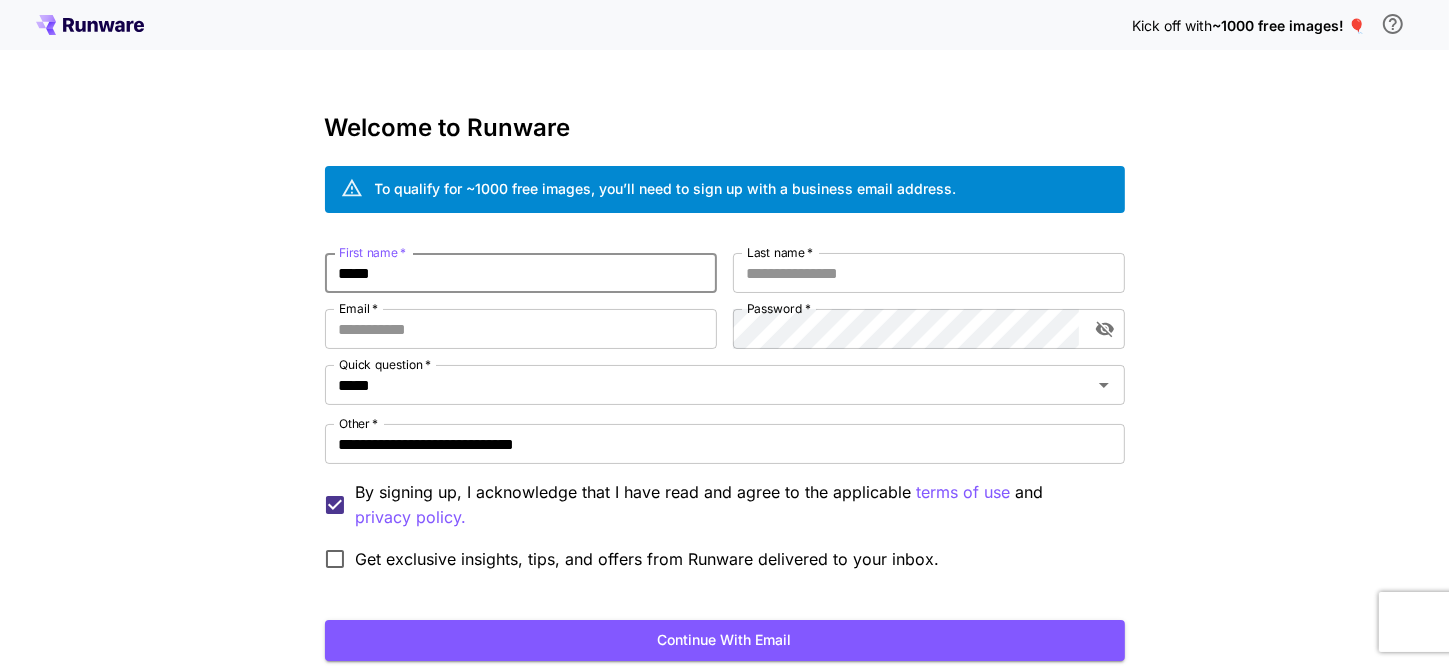 type on "**********" 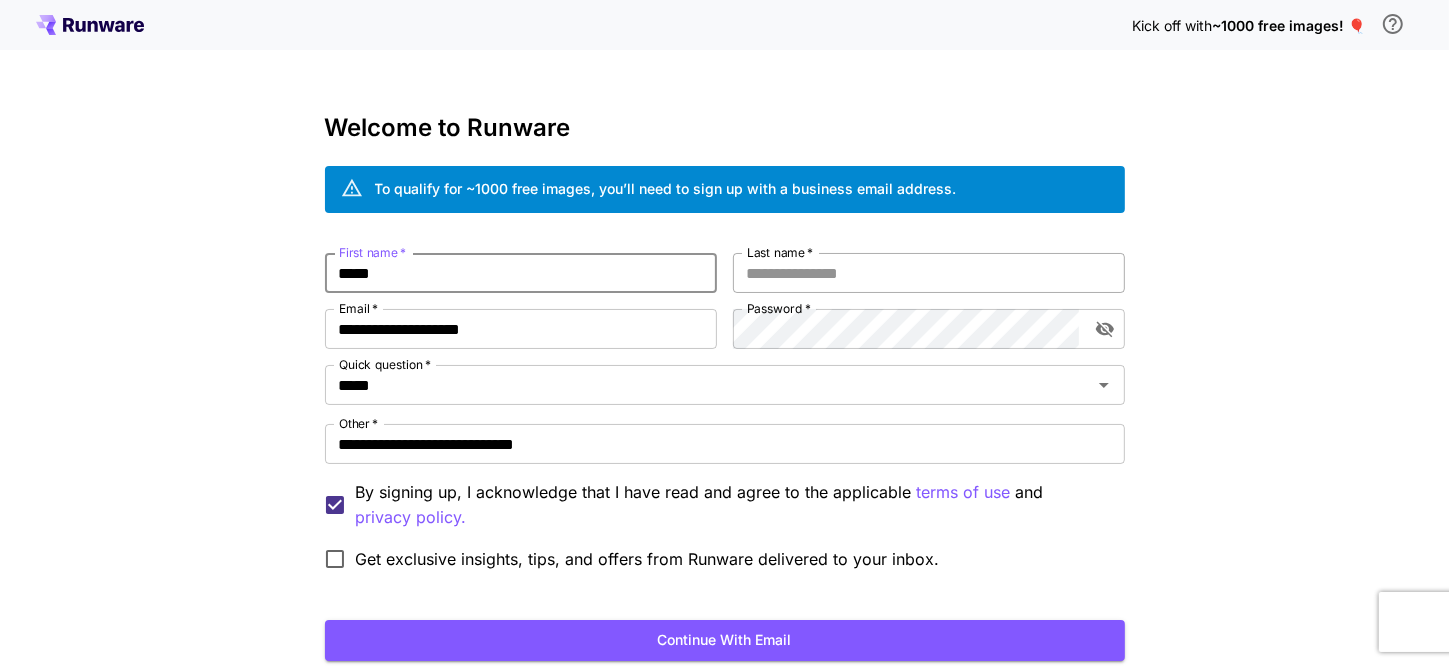 click on "Last name   *" at bounding box center [929, 273] 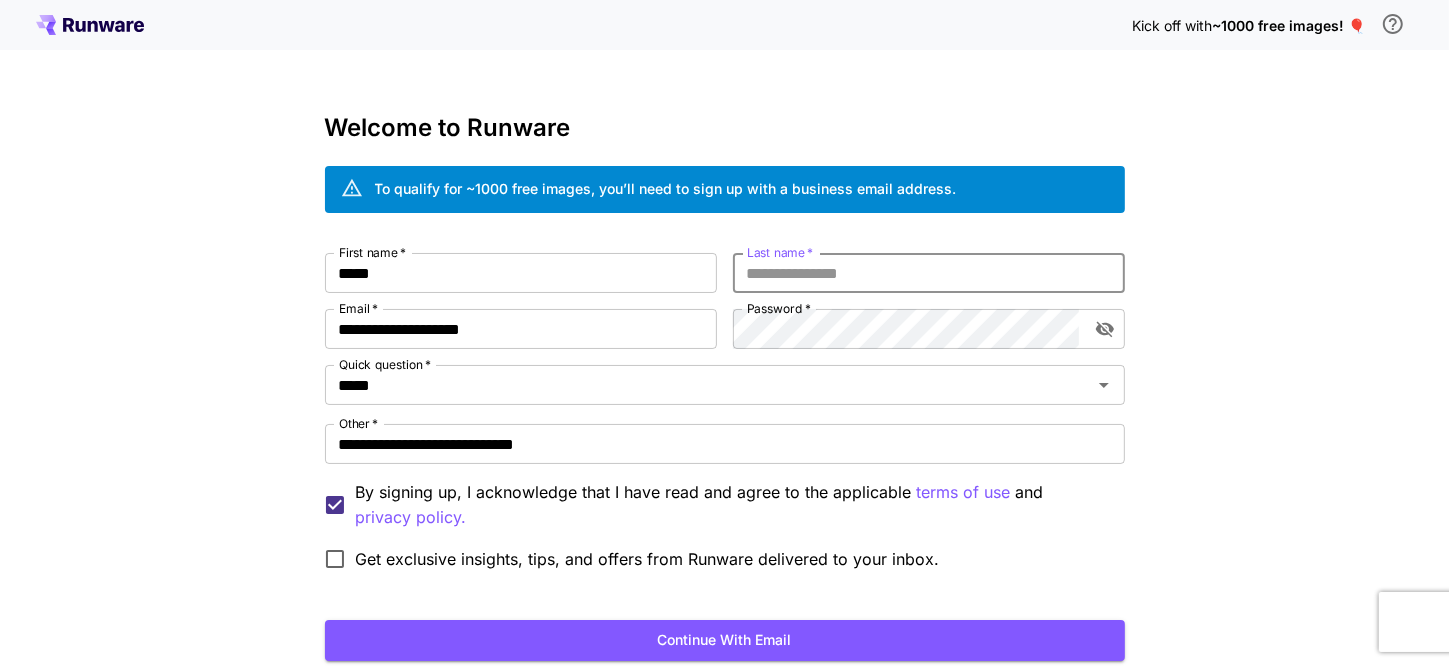 type on "******" 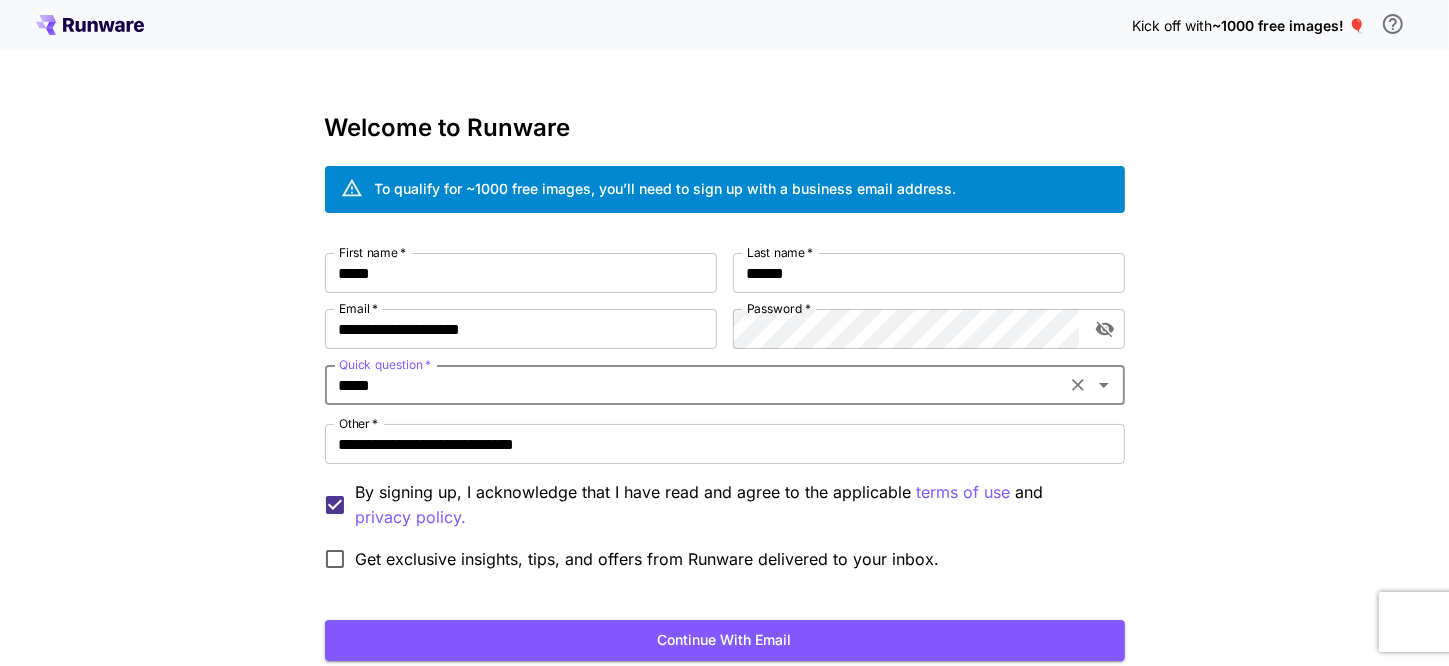 click on "**********" at bounding box center (724, 404) 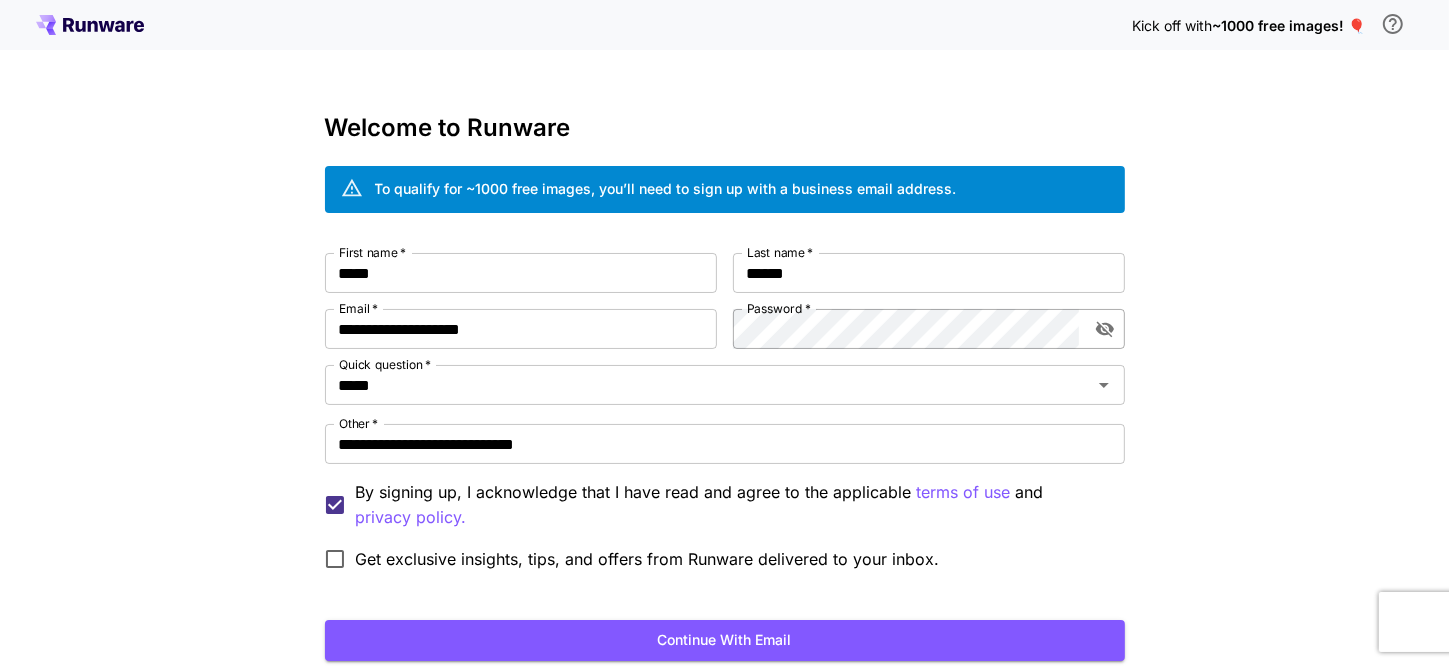 click 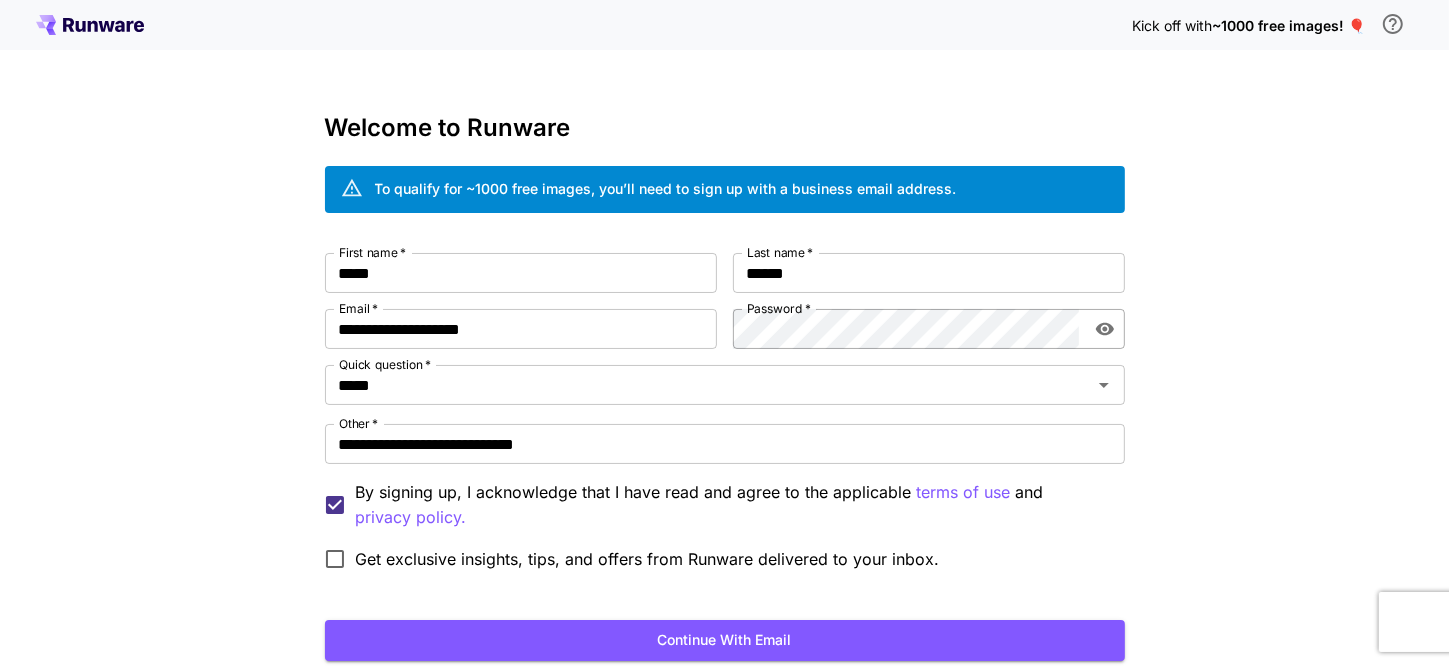 click on "**********" at bounding box center (724, 404) 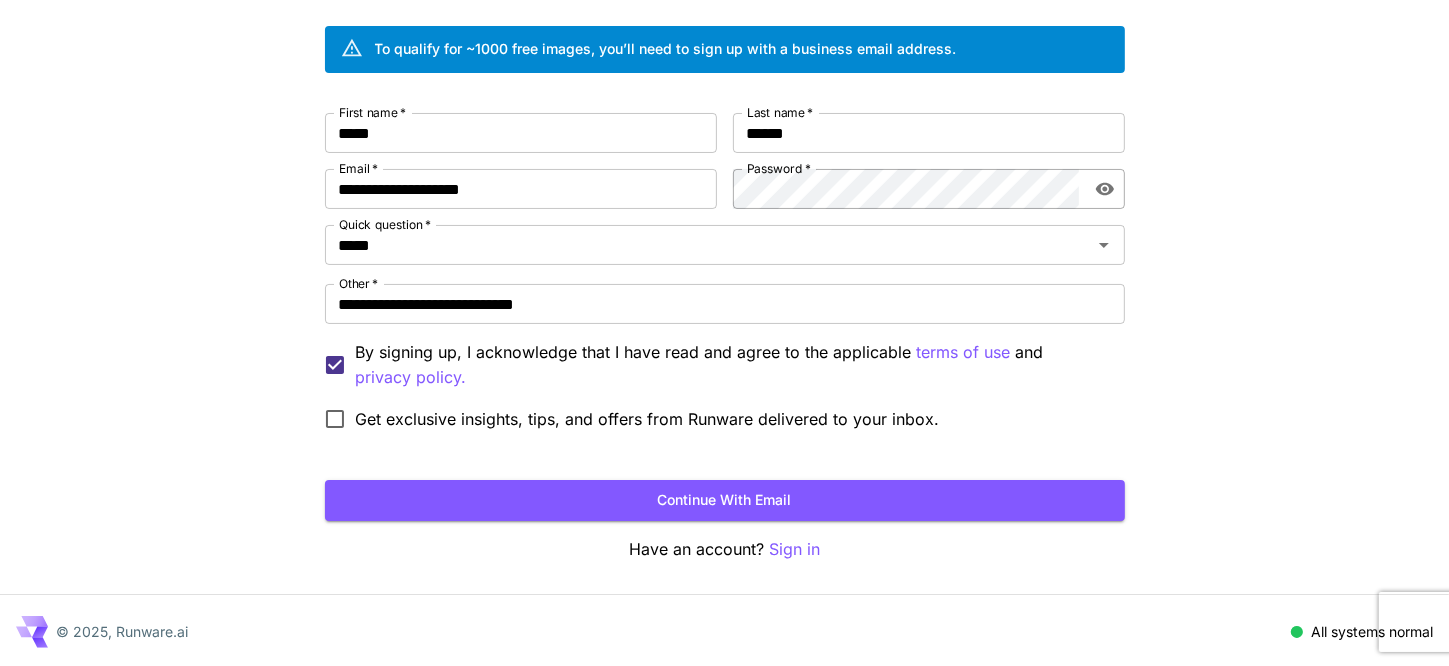 scroll, scrollTop: 141, scrollLeft: 0, axis: vertical 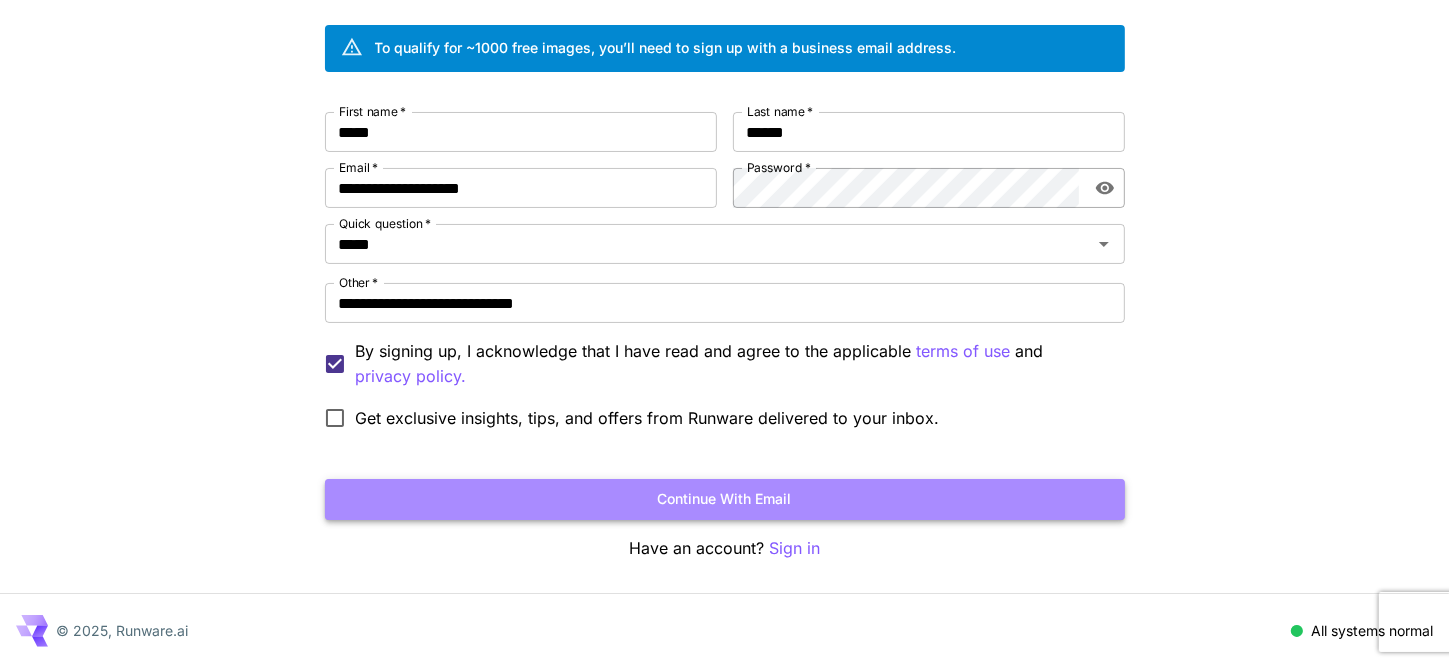 click on "Continue with email" at bounding box center [725, 499] 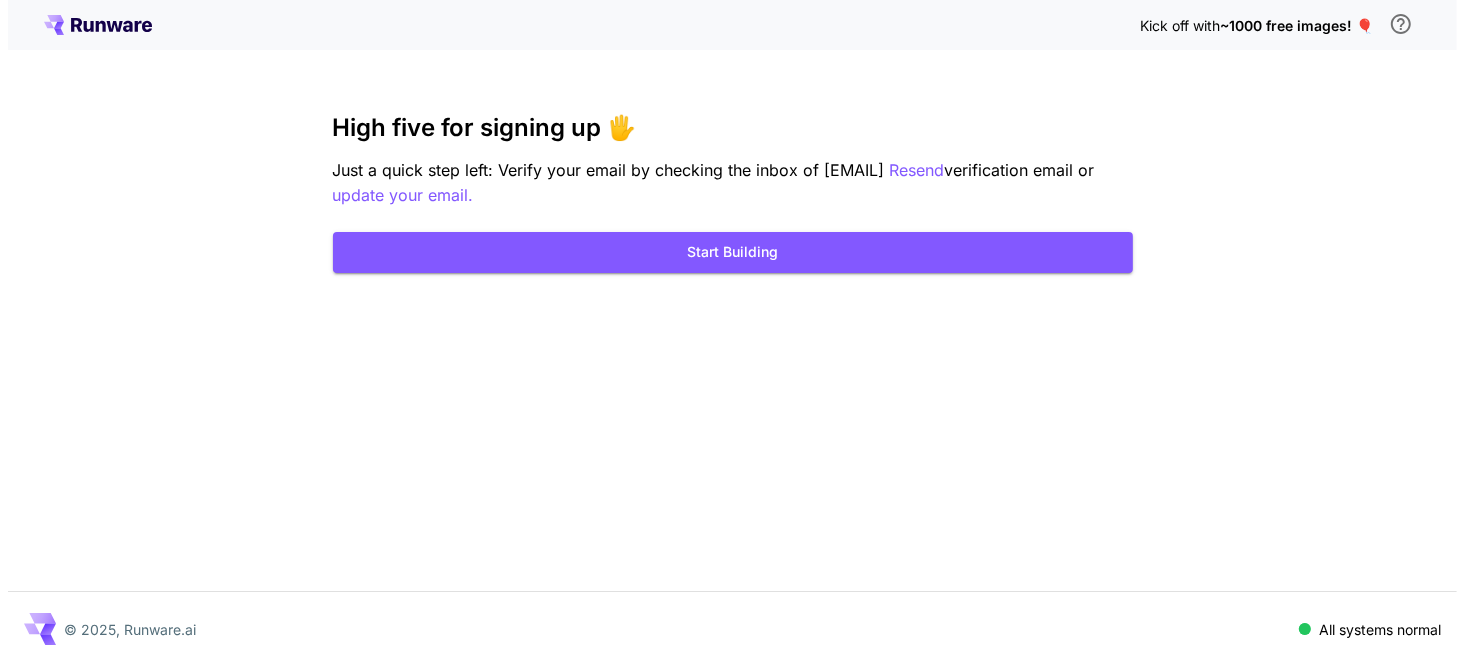 scroll, scrollTop: 0, scrollLeft: 0, axis: both 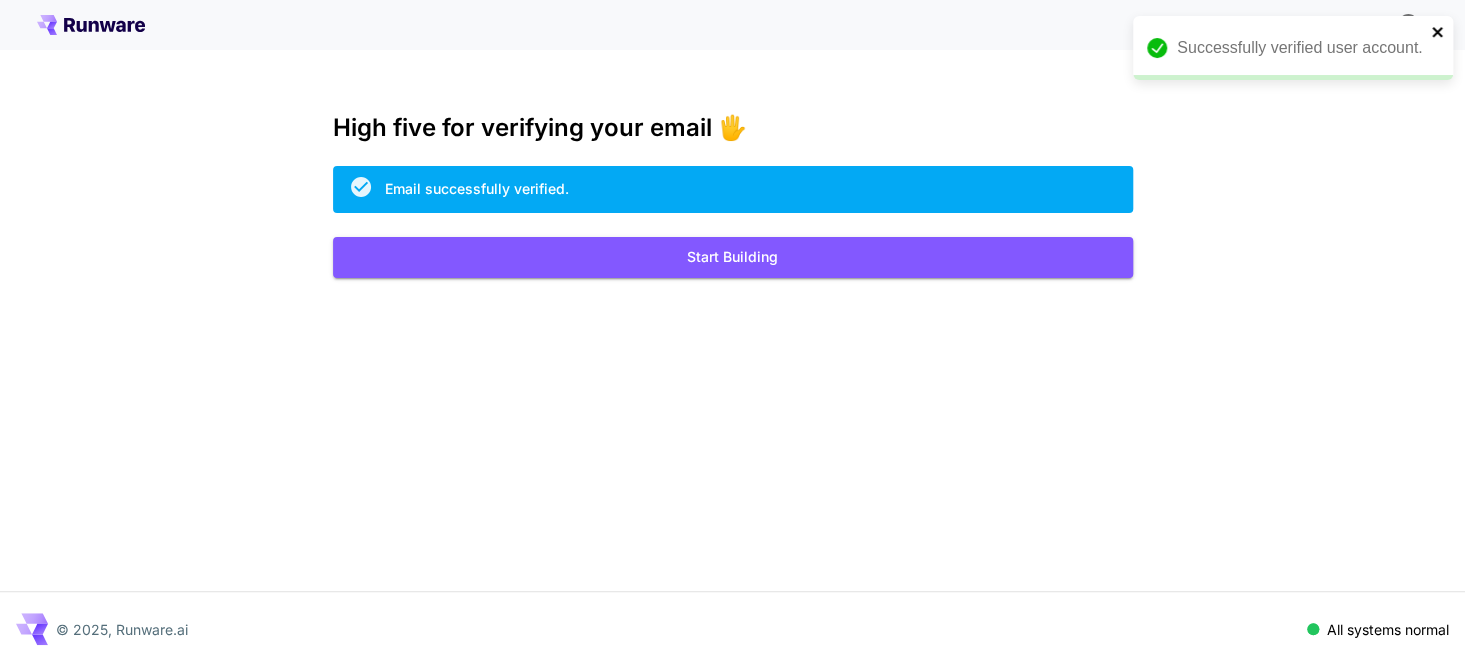 click 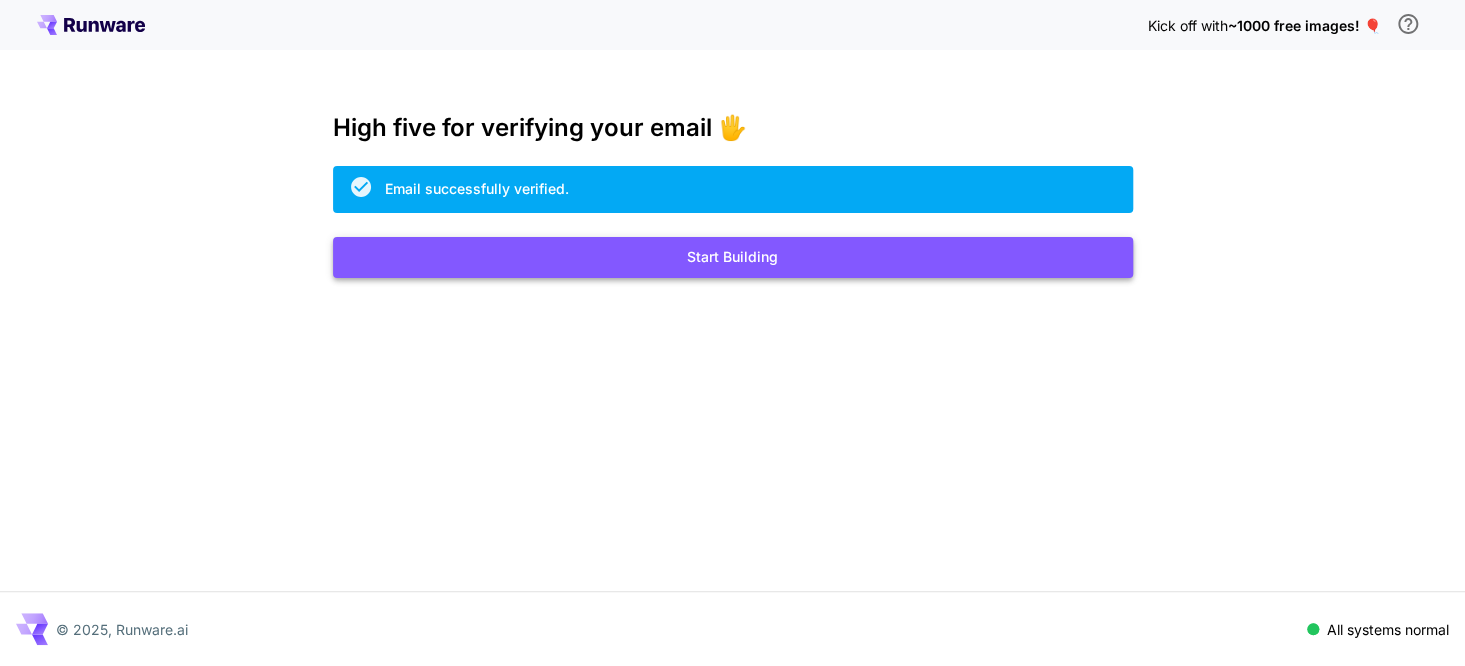 click on "Start Building" at bounding box center [733, 257] 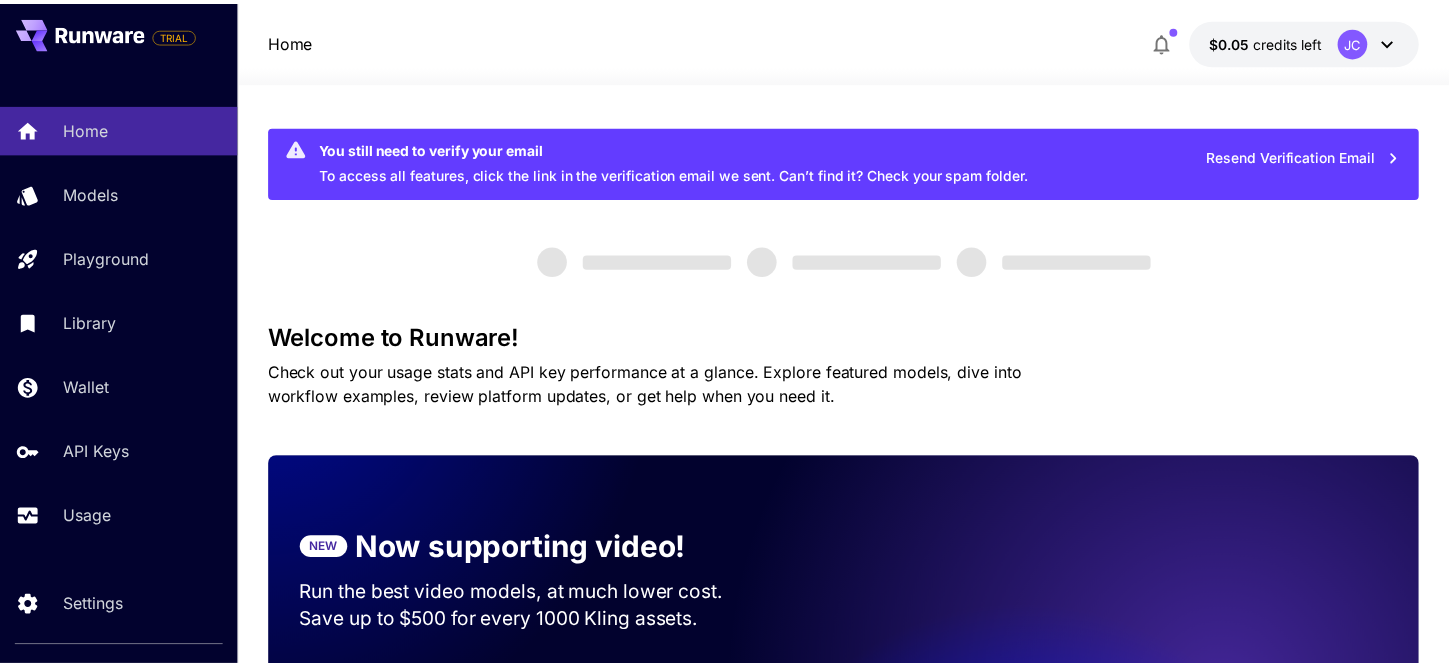 scroll, scrollTop: 0, scrollLeft: 0, axis: both 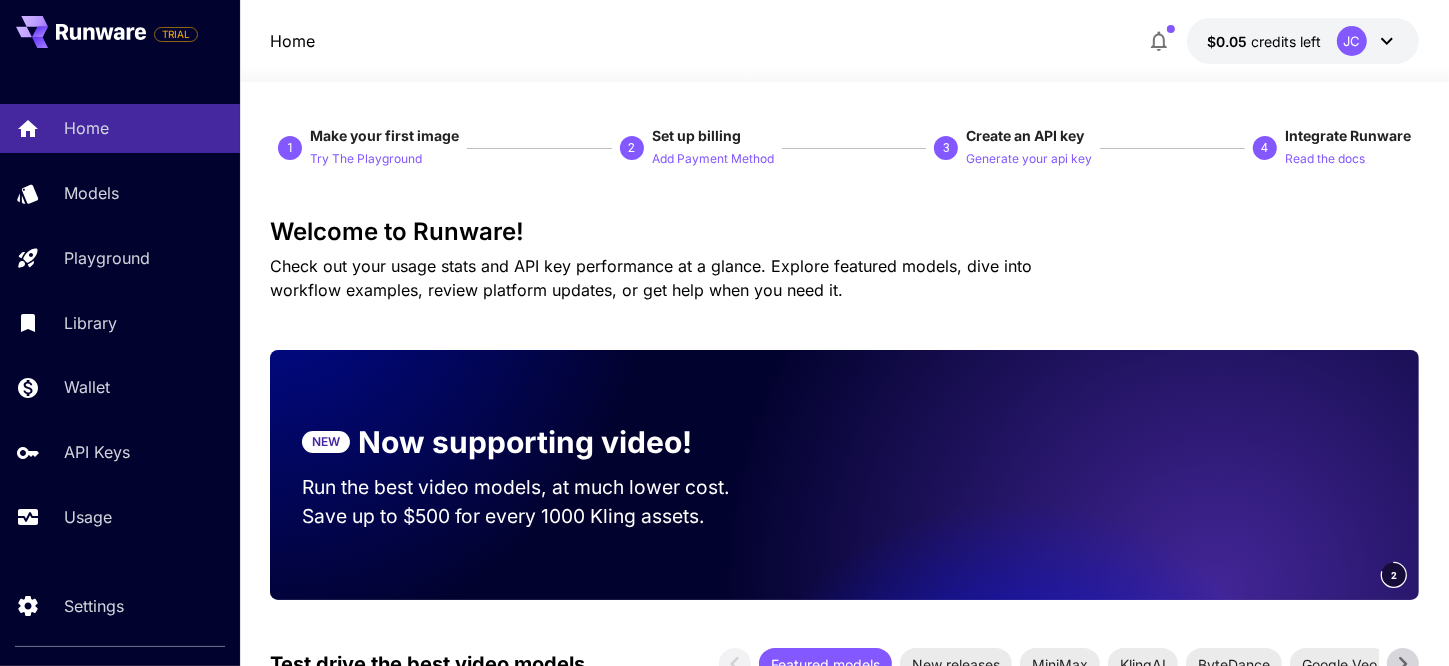 click 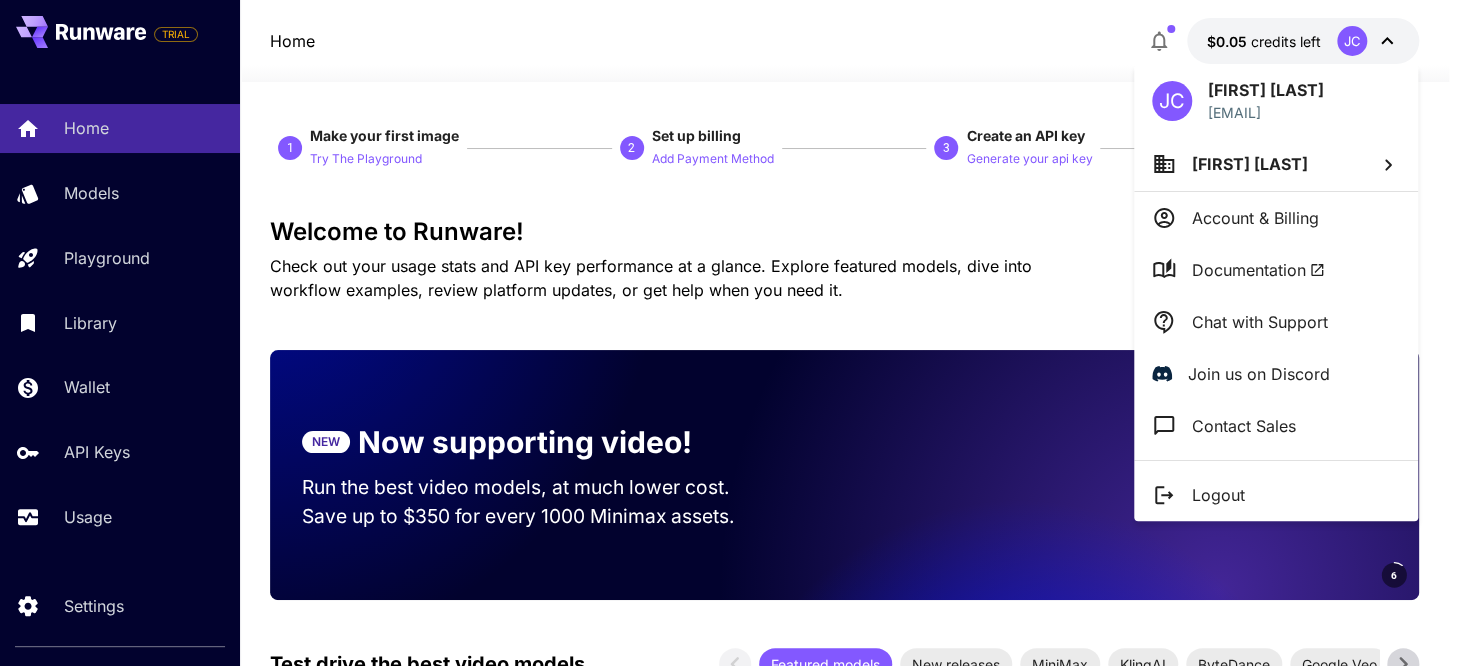 click at bounding box center [732, 333] 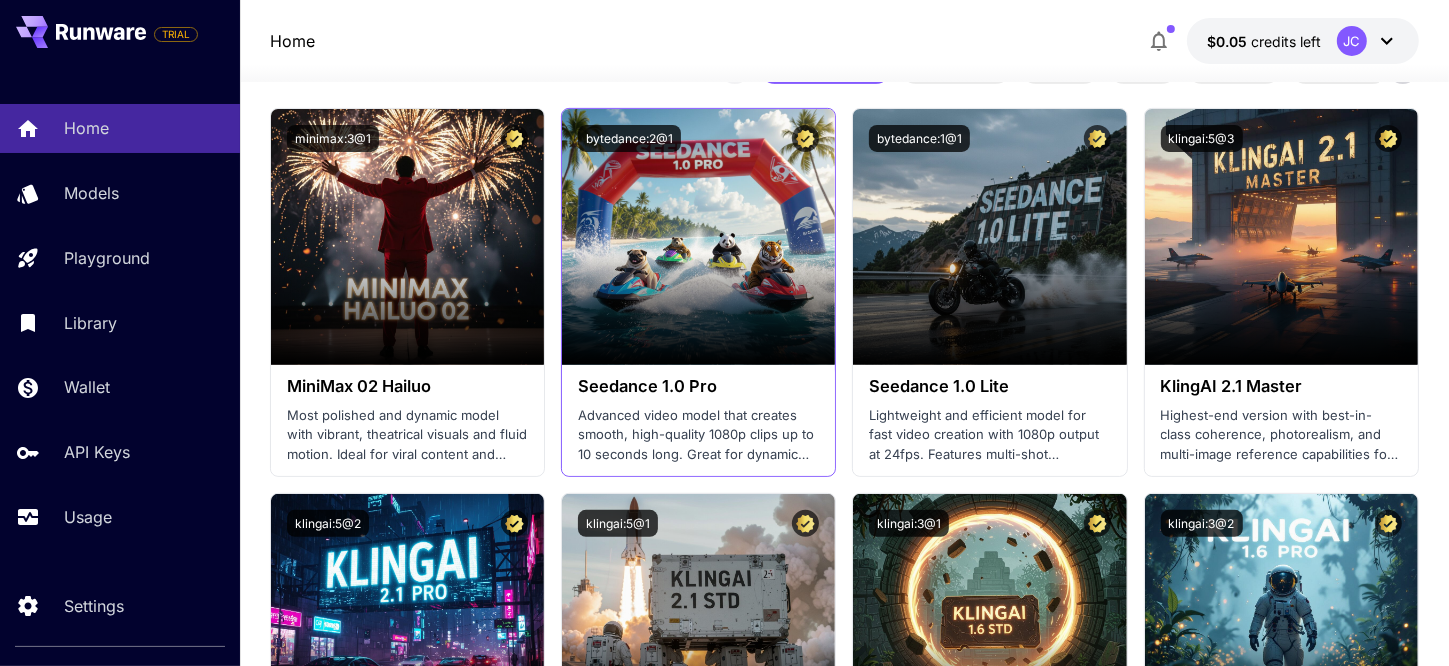 scroll, scrollTop: 600, scrollLeft: 0, axis: vertical 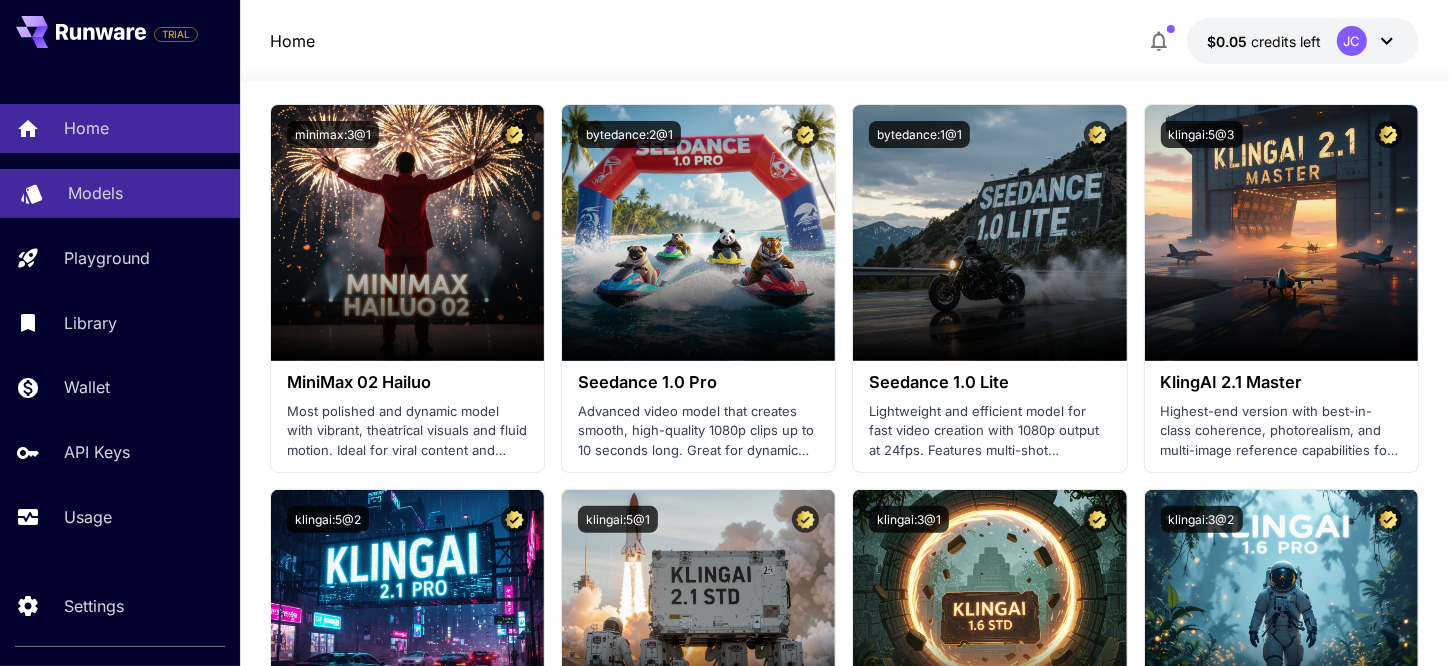 click on "Models" at bounding box center [95, 193] 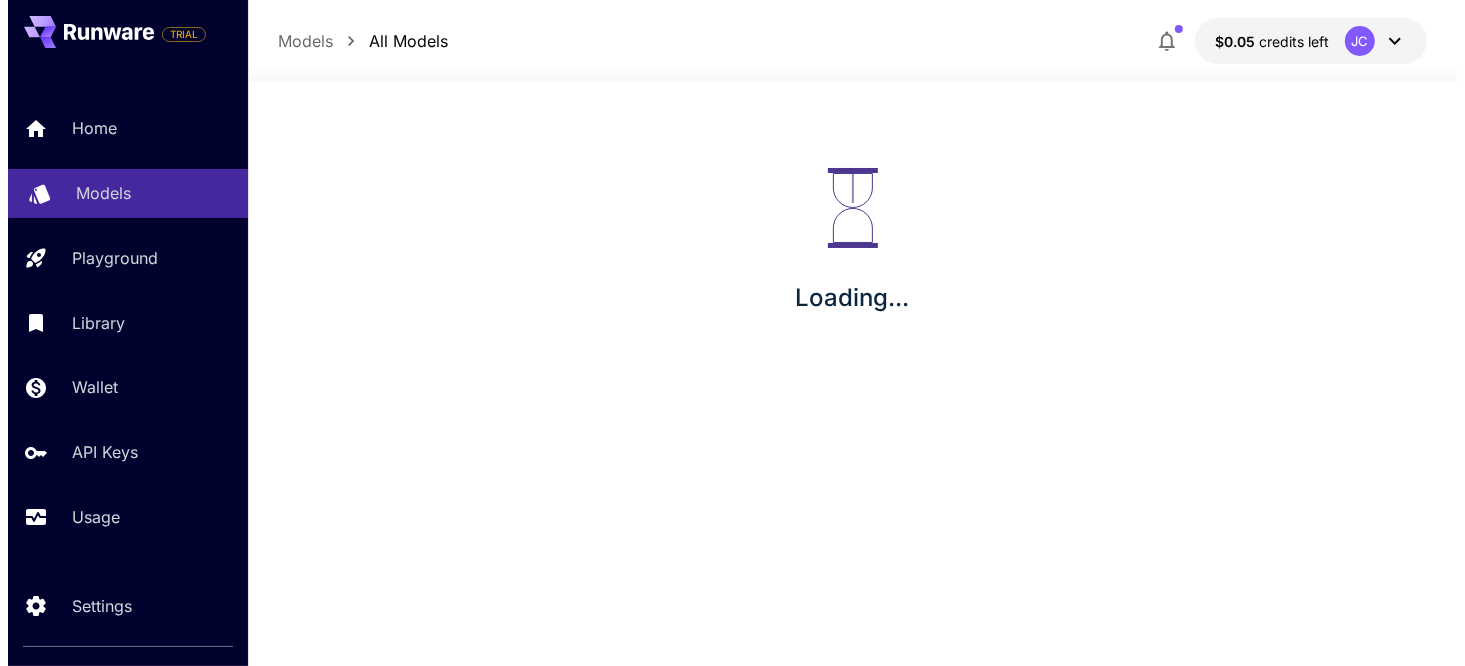 scroll, scrollTop: 0, scrollLeft: 0, axis: both 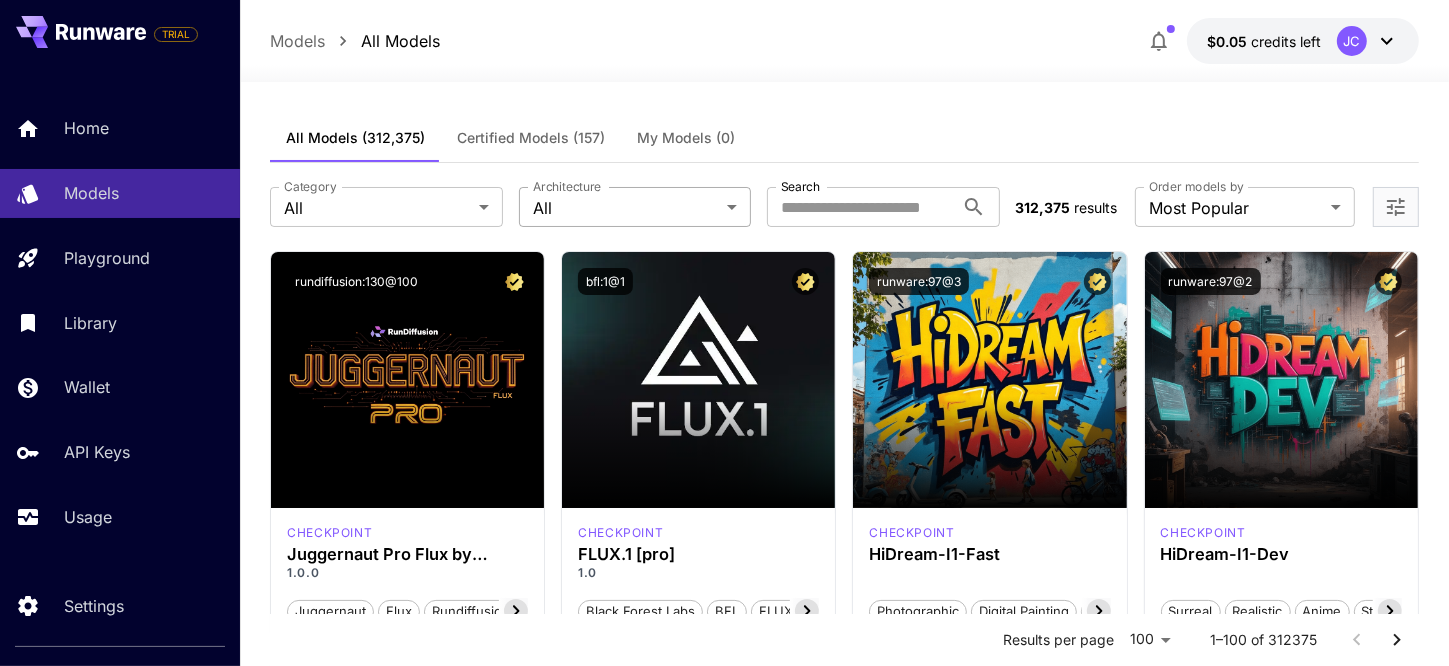 click on "**********" at bounding box center (724, 9553) 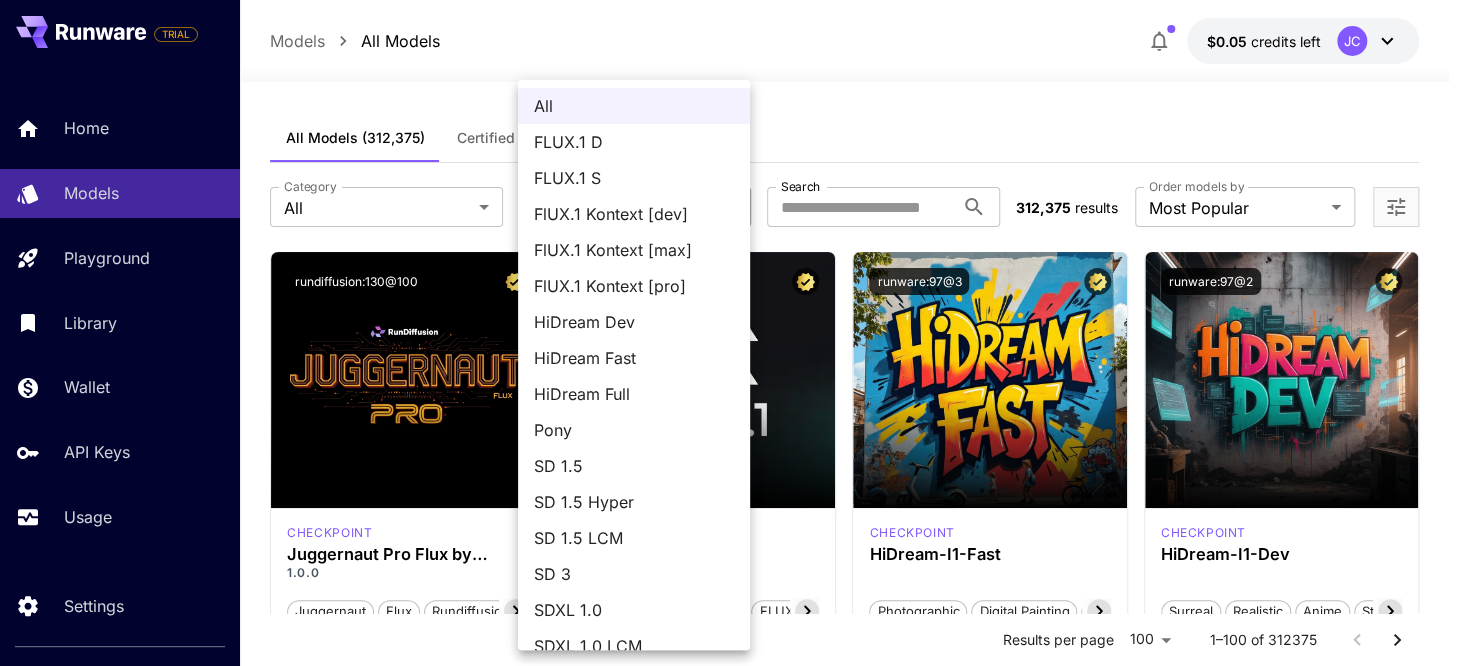 click at bounding box center [732, 333] 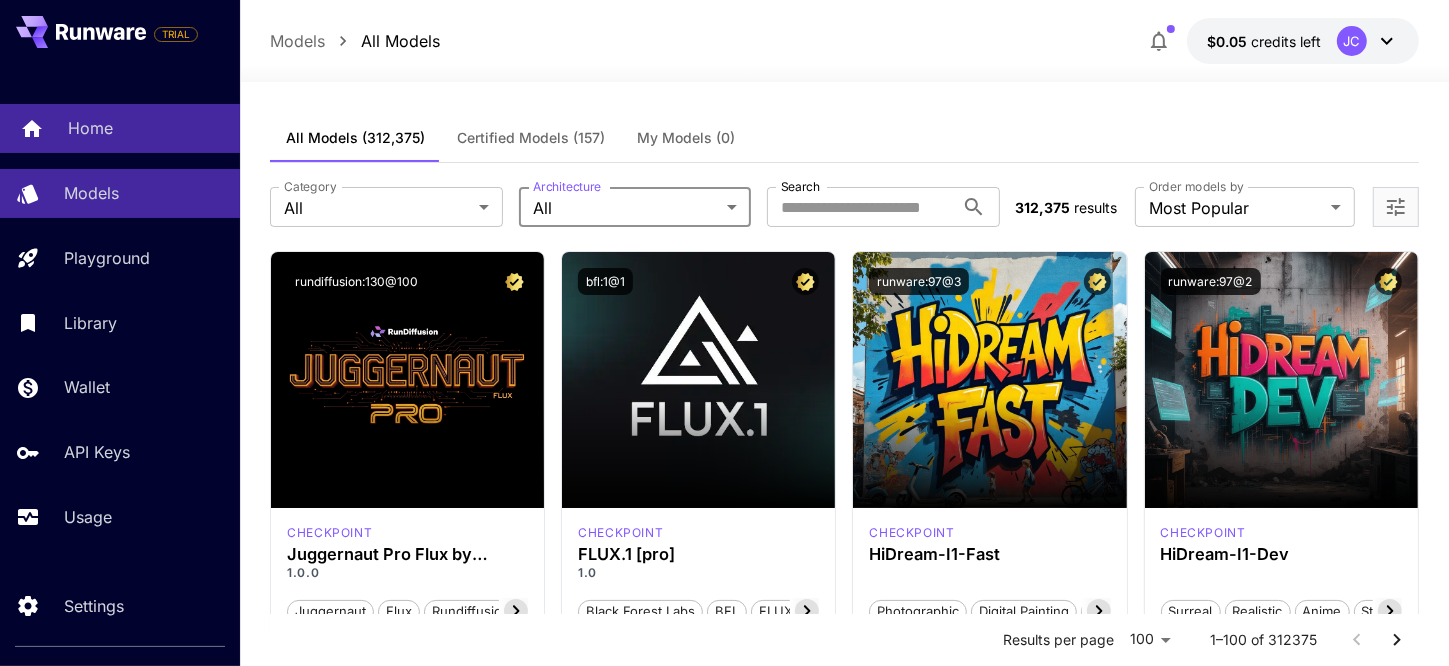 click on "Home" at bounding box center (120, 128) 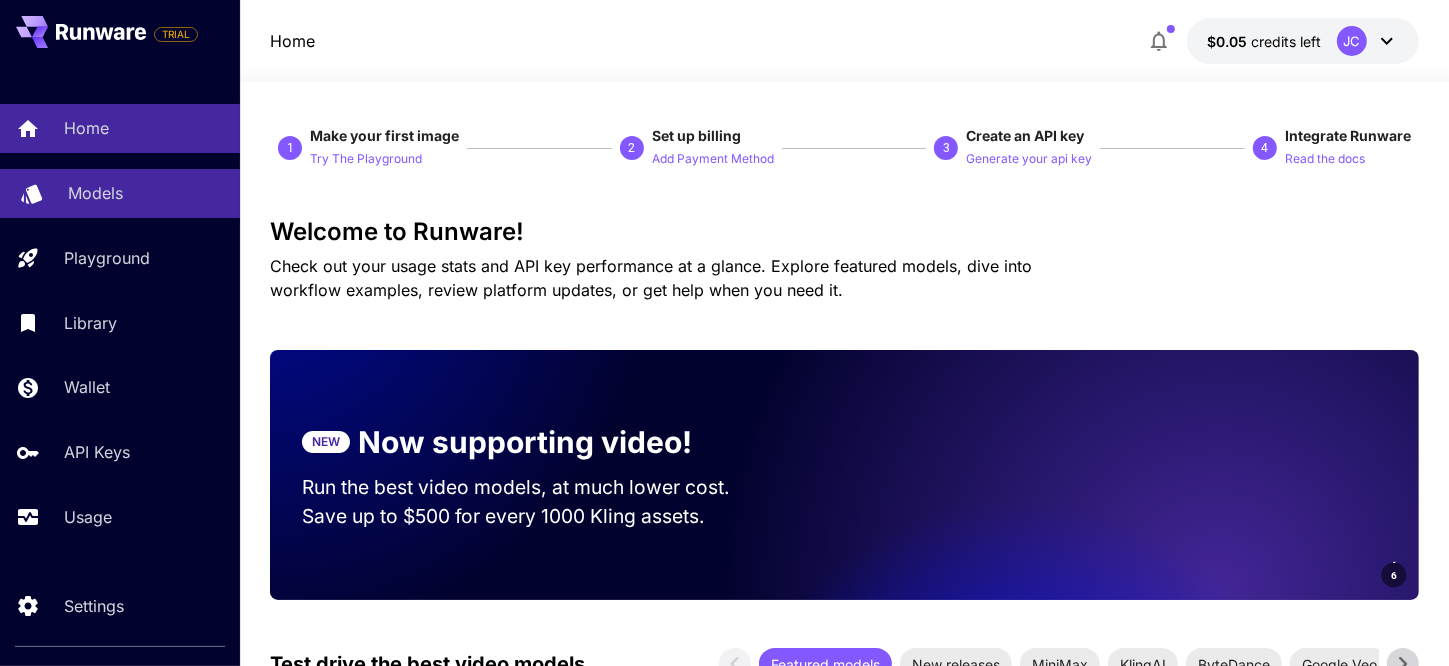 scroll, scrollTop: 0, scrollLeft: 0, axis: both 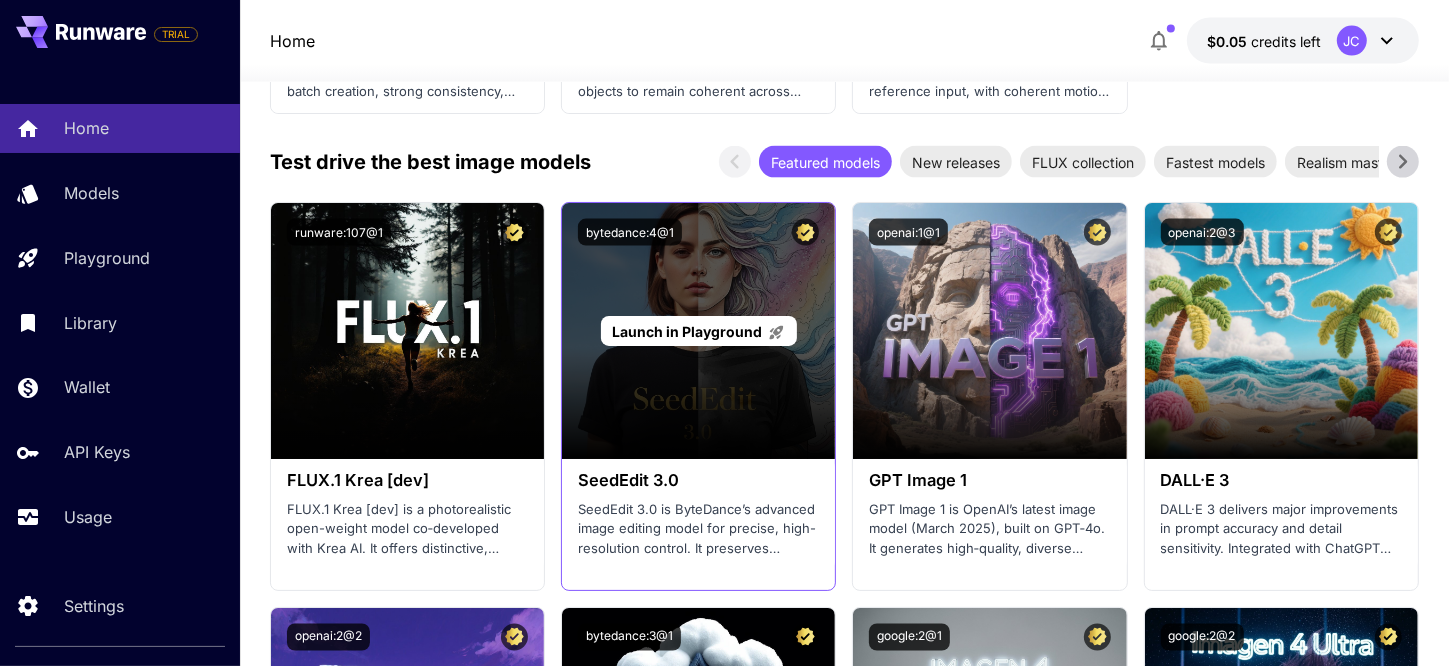 click on "Launch in Playground" at bounding box center [698, 331] 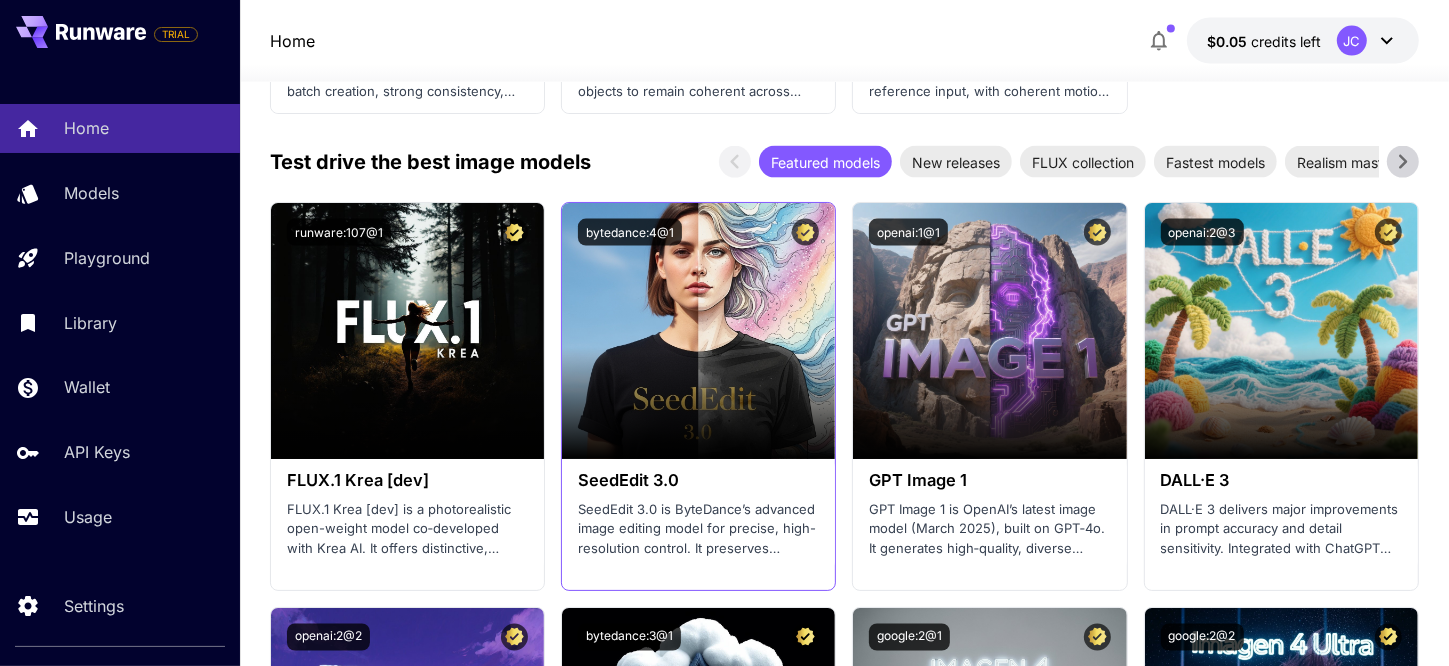 click on "SeedEdit 3.0 is ByteDance’s advanced image editing model for precise, high-resolution control. It preserves unedited regions and follows prompts closely. Supports 4K output and generates results in under 15 seconds." at bounding box center (698, 529) 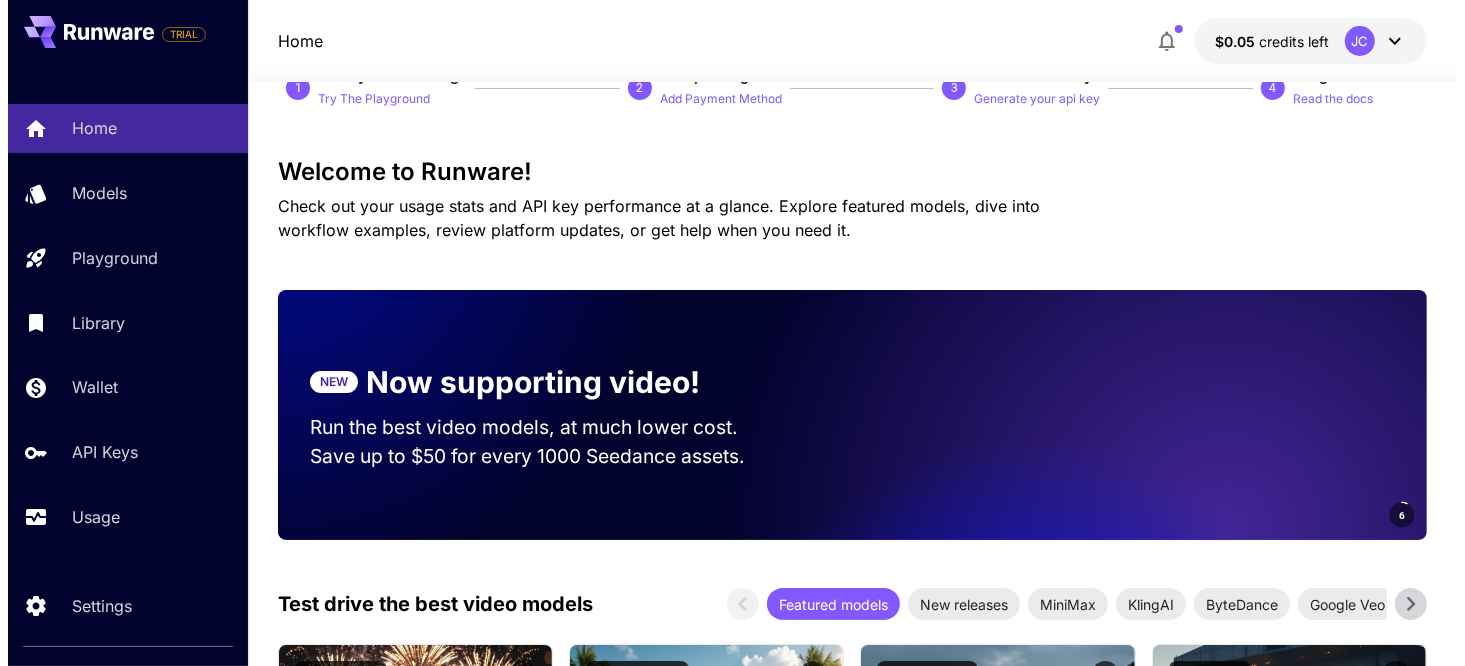 scroll, scrollTop: 0, scrollLeft: 0, axis: both 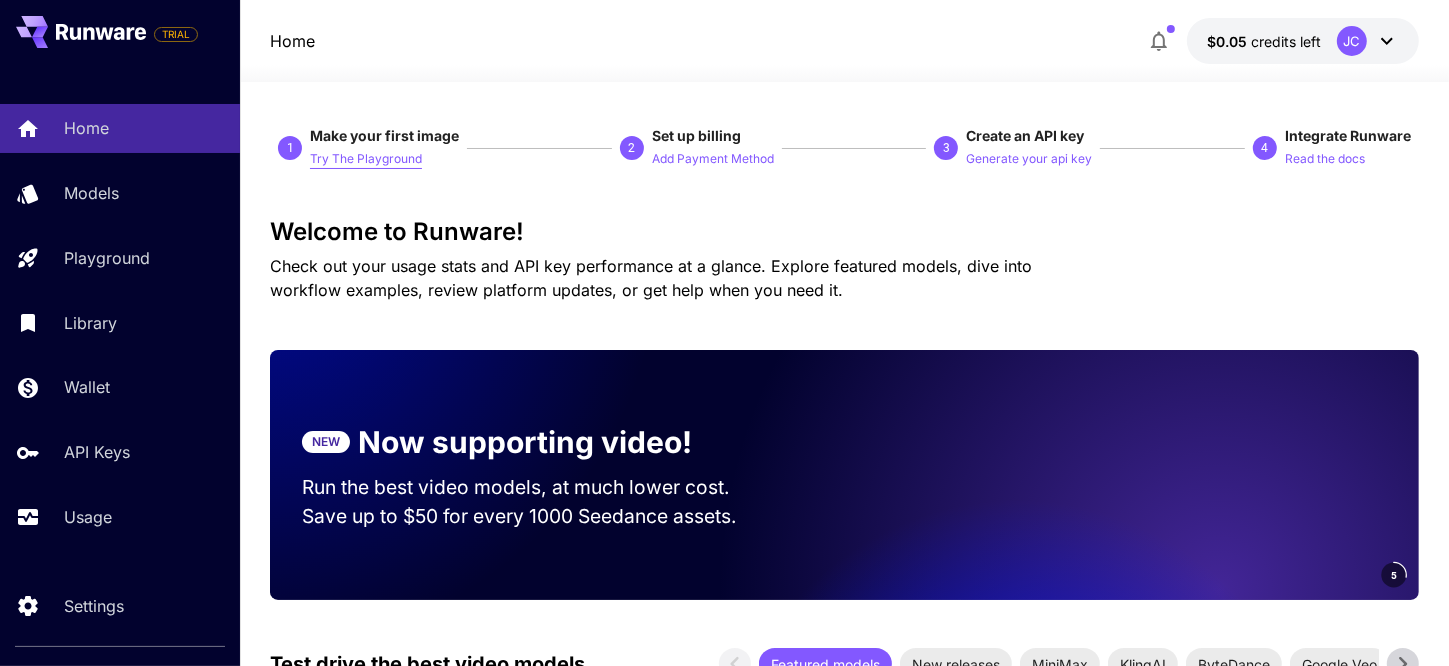 click on "Try The Playground" at bounding box center [366, 159] 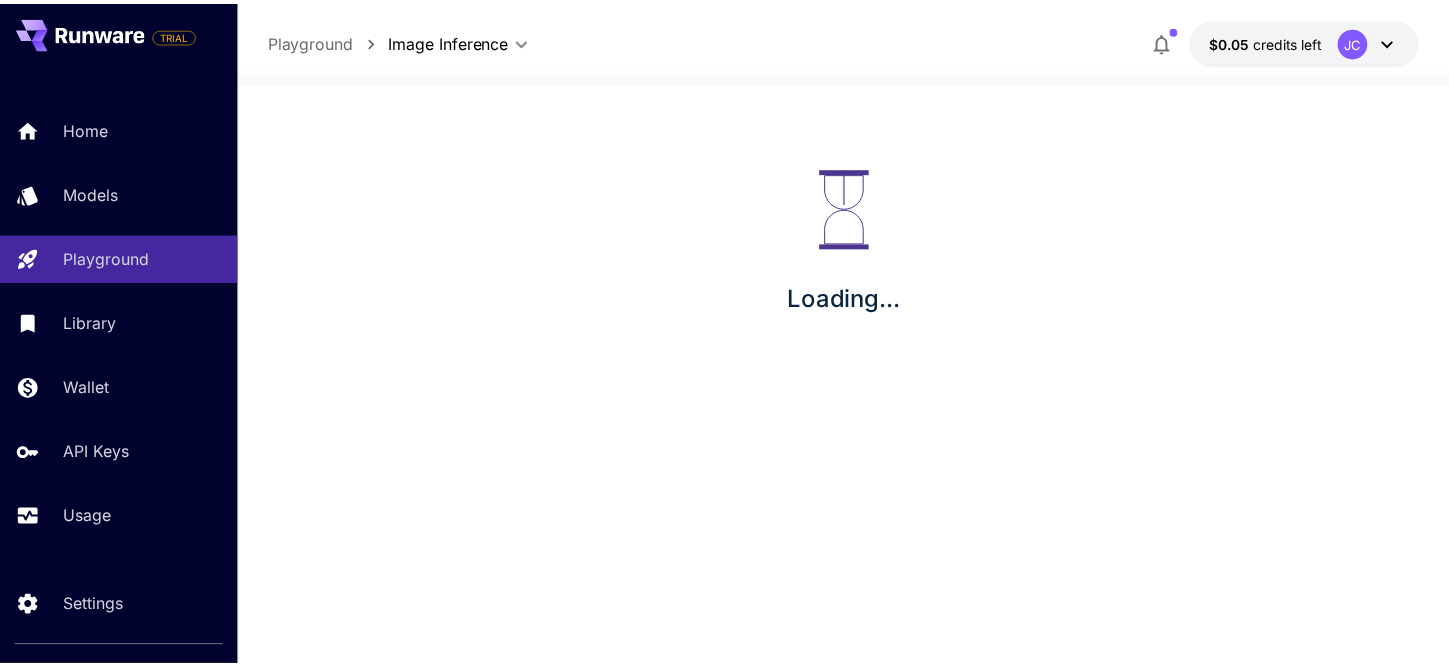 scroll, scrollTop: 0, scrollLeft: 0, axis: both 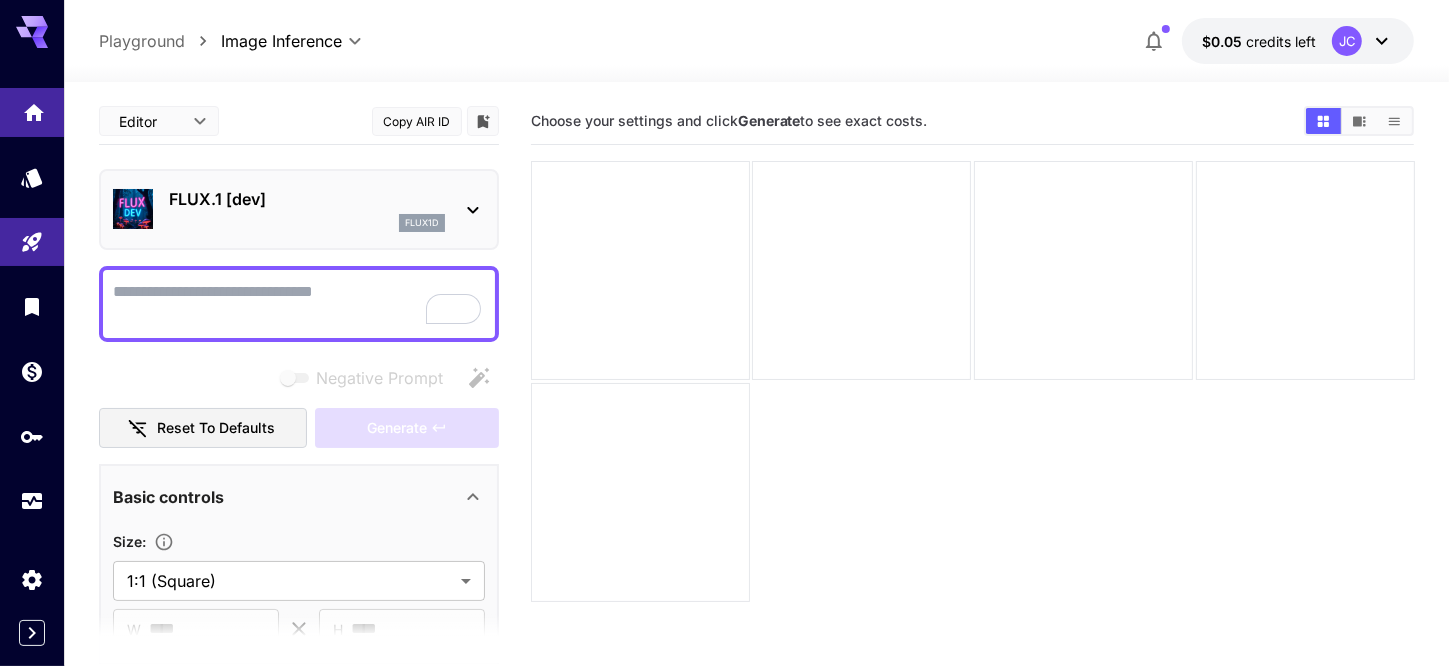click at bounding box center (32, 112) 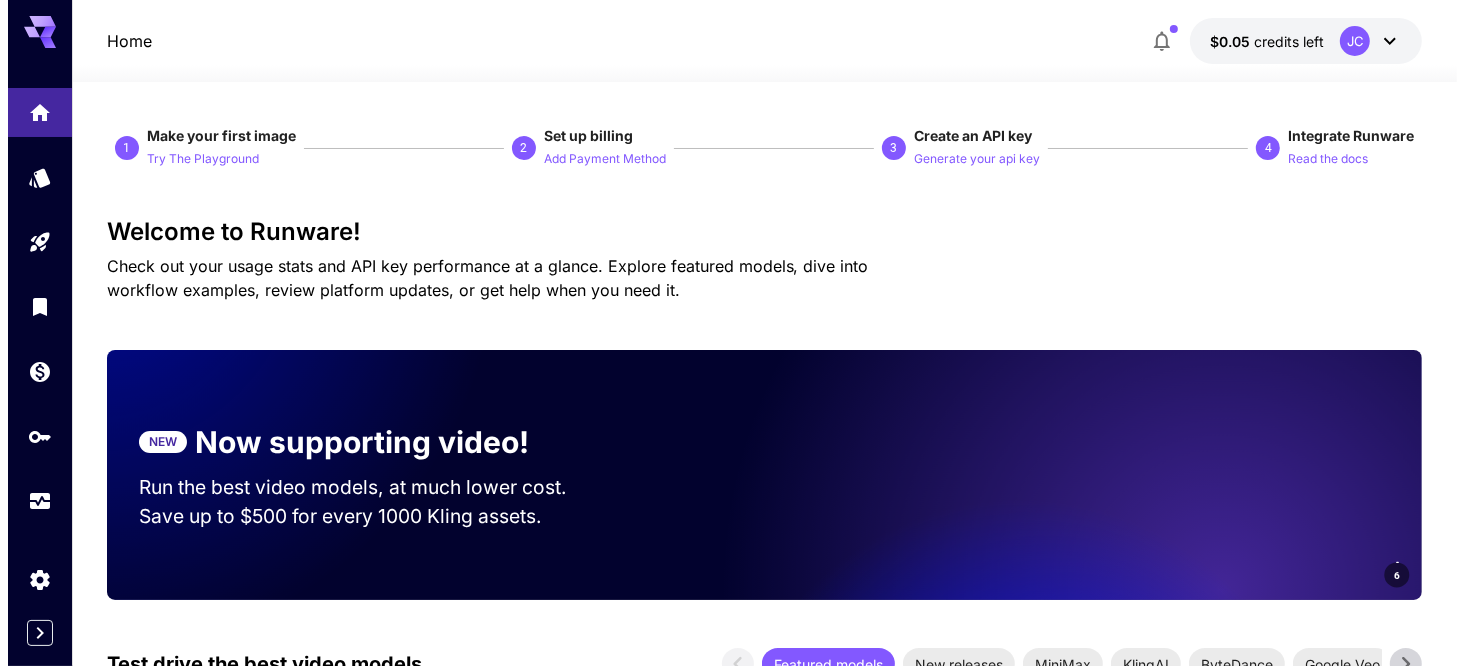 scroll, scrollTop: 0, scrollLeft: 0, axis: both 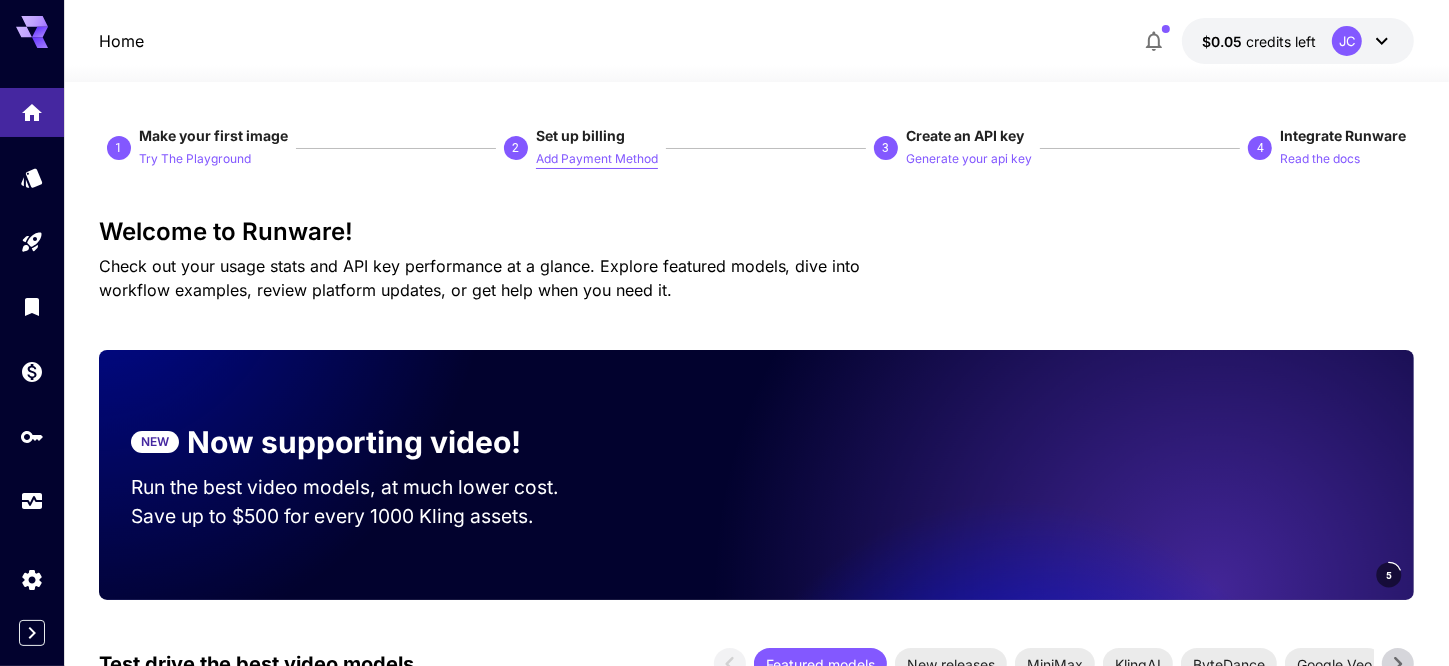 click on "Add Payment Method" at bounding box center (597, 159) 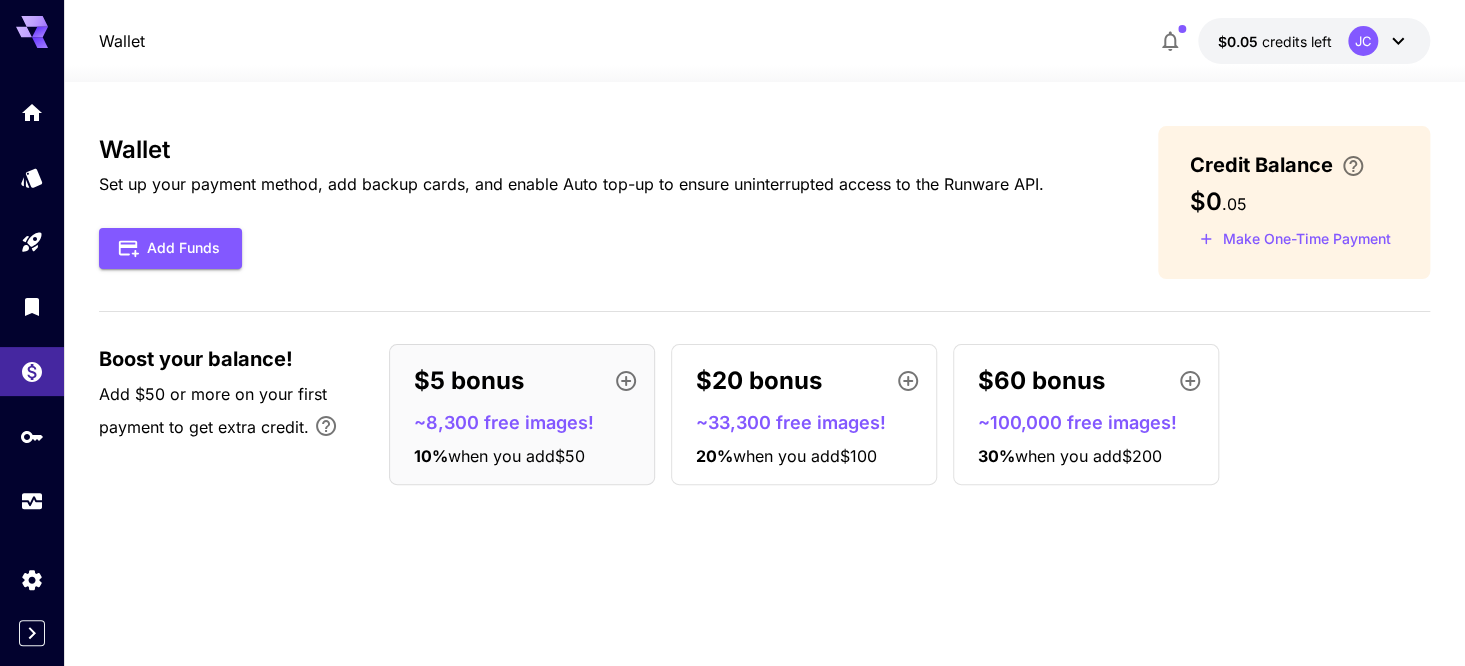scroll, scrollTop: 0, scrollLeft: 0, axis: both 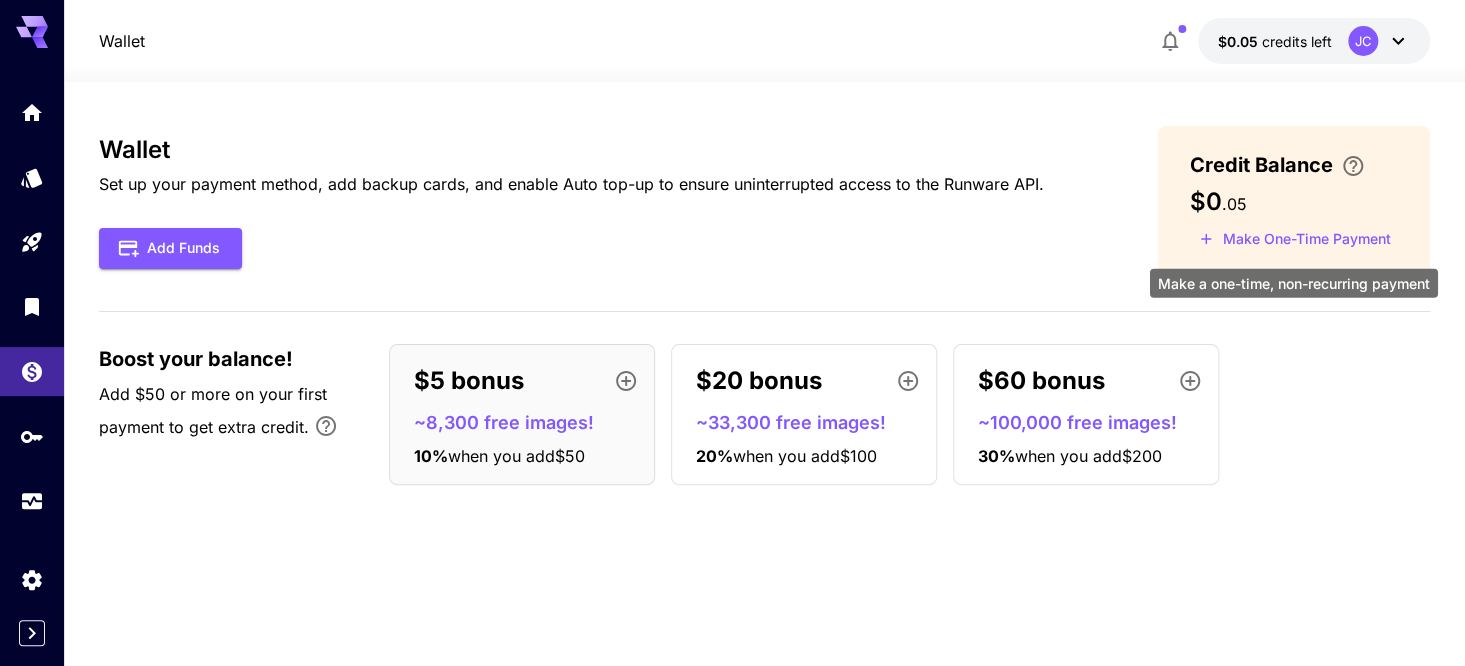 click on "Make One-Time Payment" at bounding box center [1295, 239] 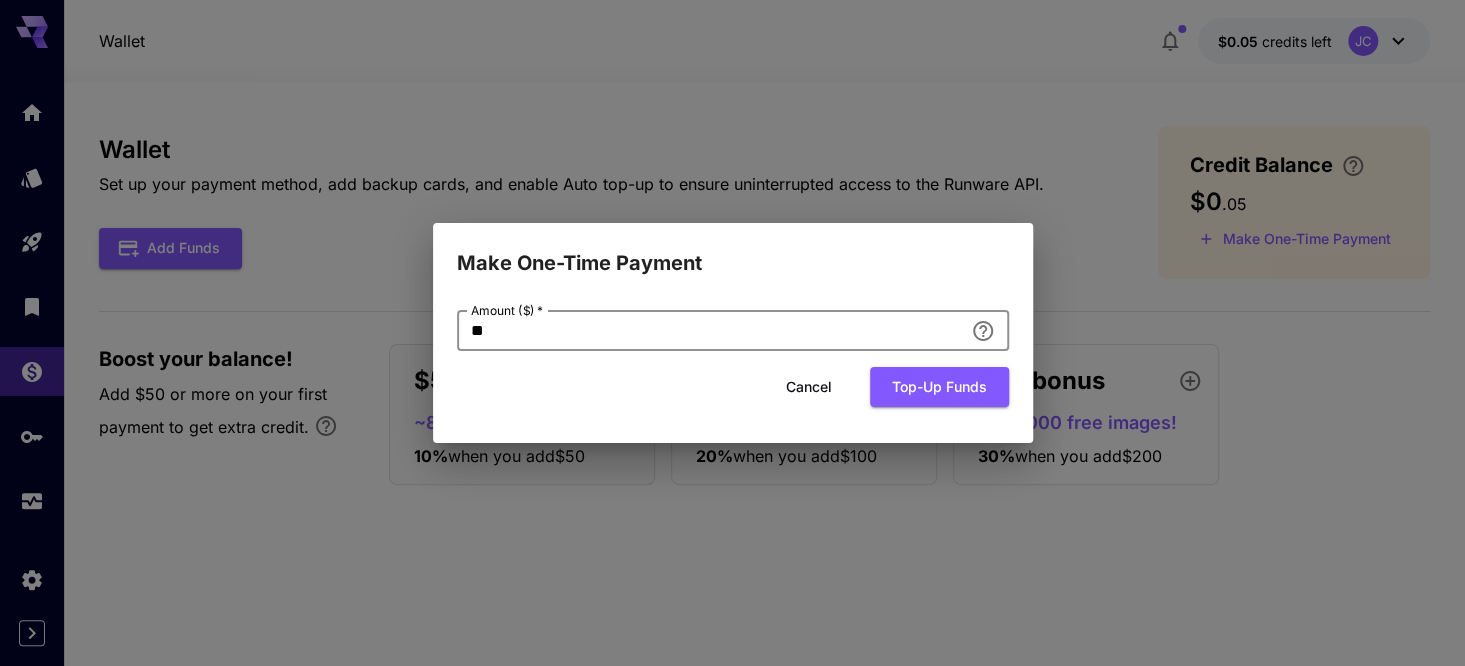 drag, startPoint x: 851, startPoint y: 337, endPoint x: 342, endPoint y: 358, distance: 509.433 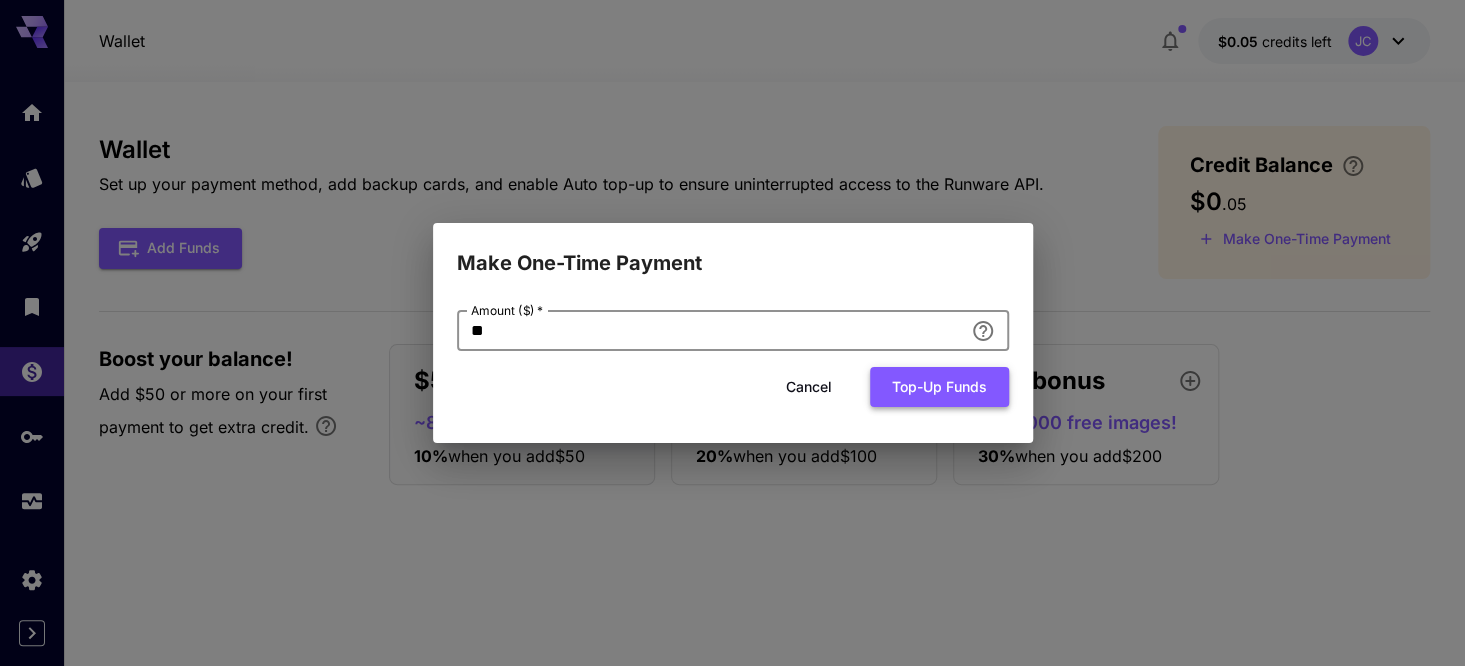 type on "**" 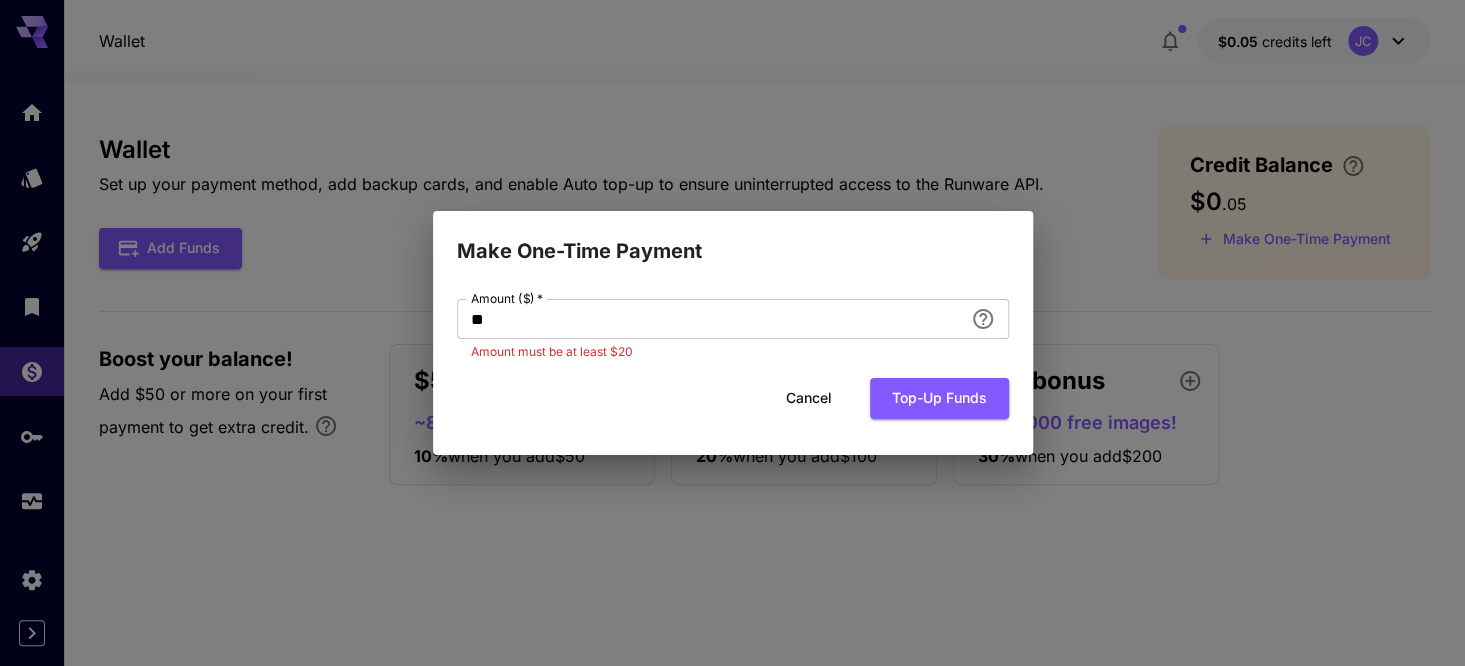 click on "Cancel" at bounding box center [809, 398] 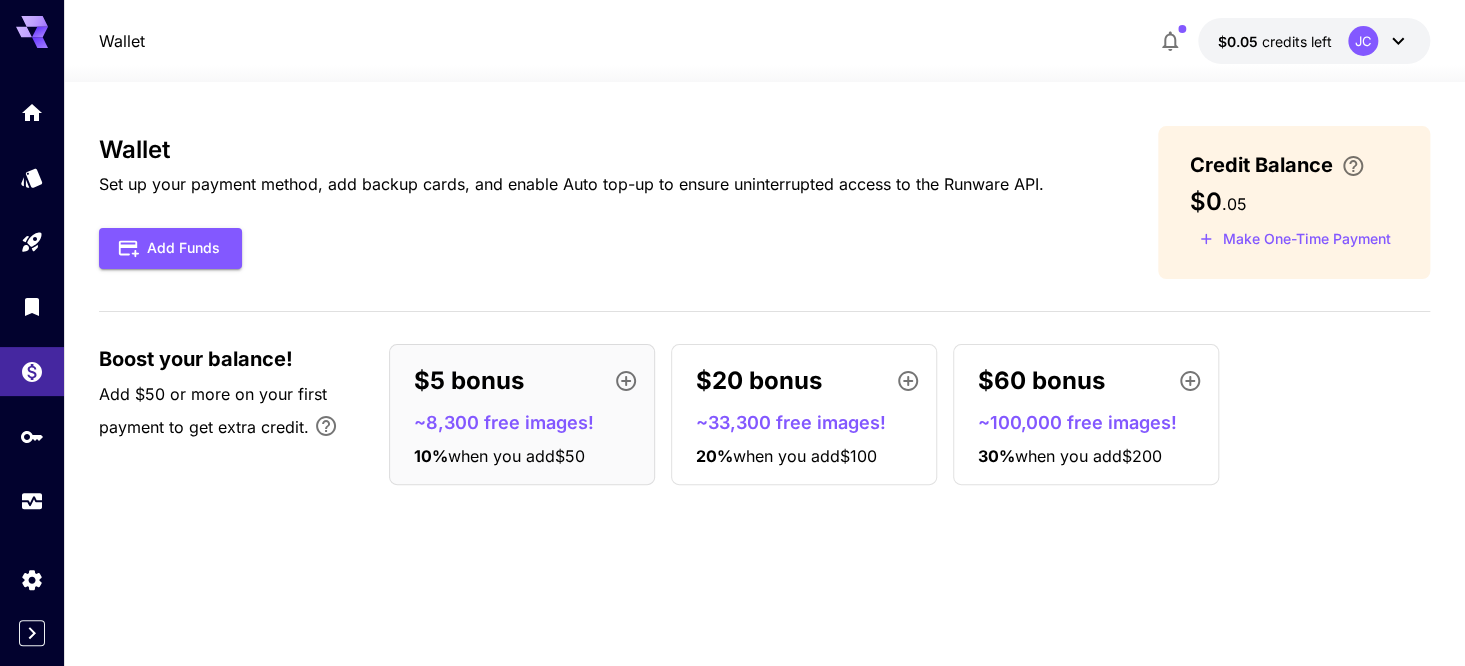 click 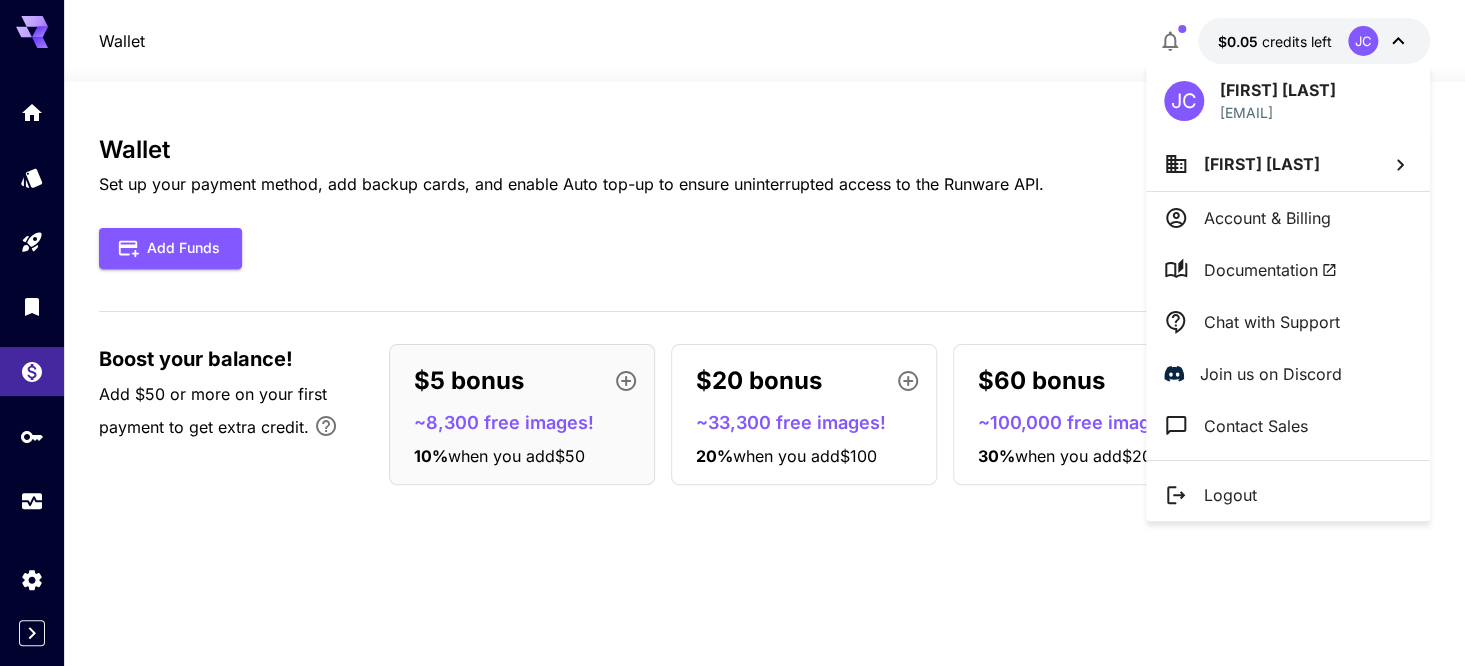 click at bounding box center (732, 333) 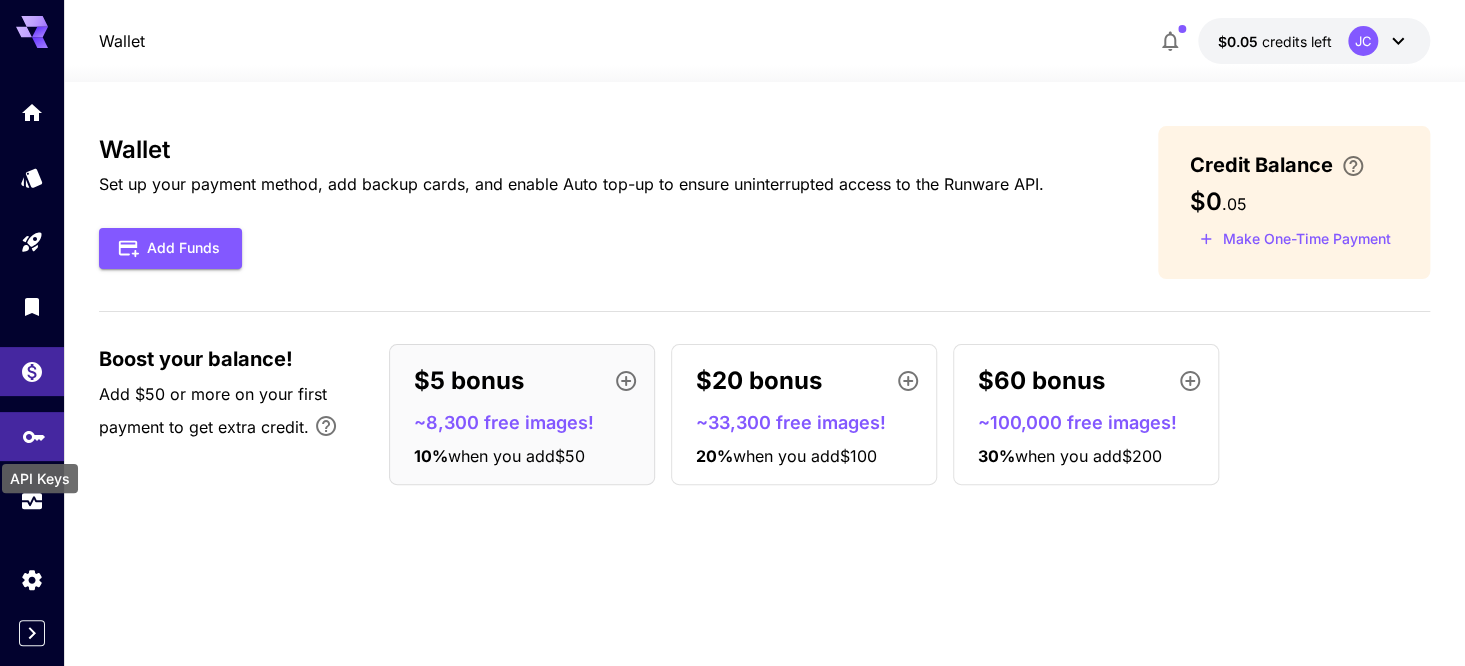 click 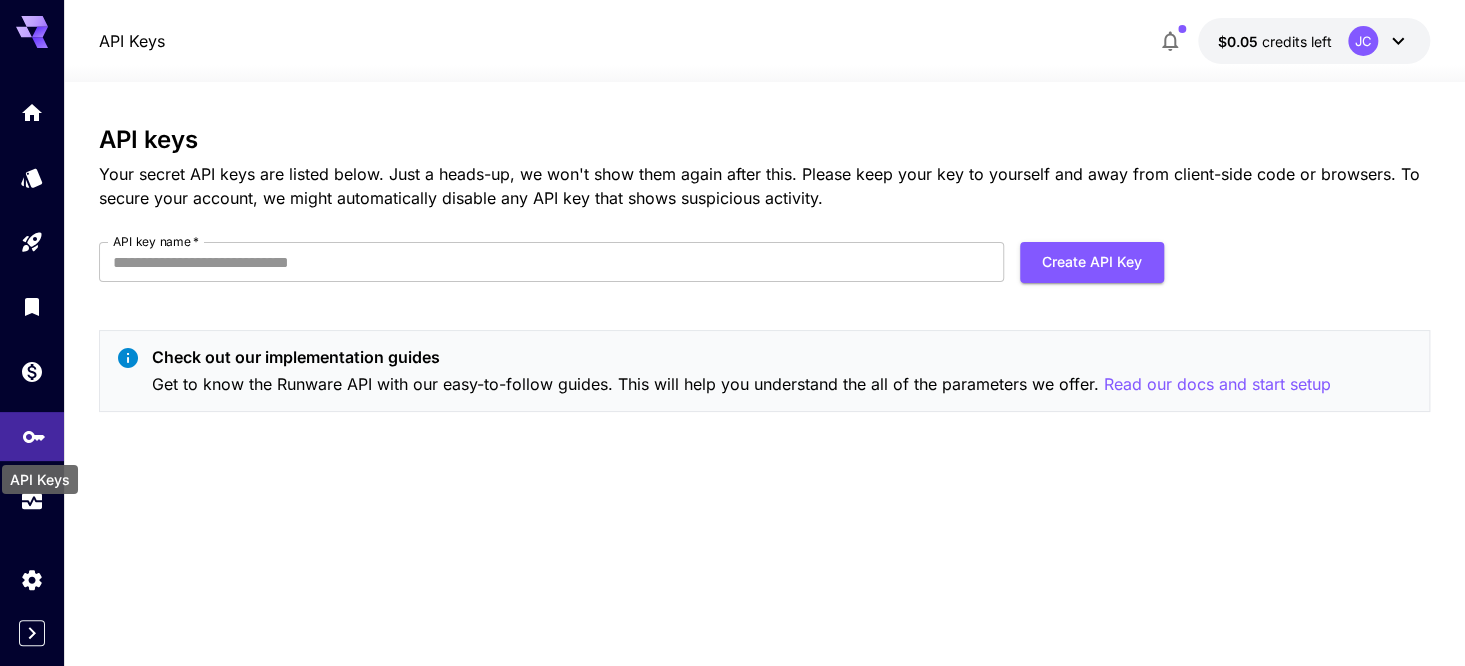 scroll, scrollTop: 0, scrollLeft: 0, axis: both 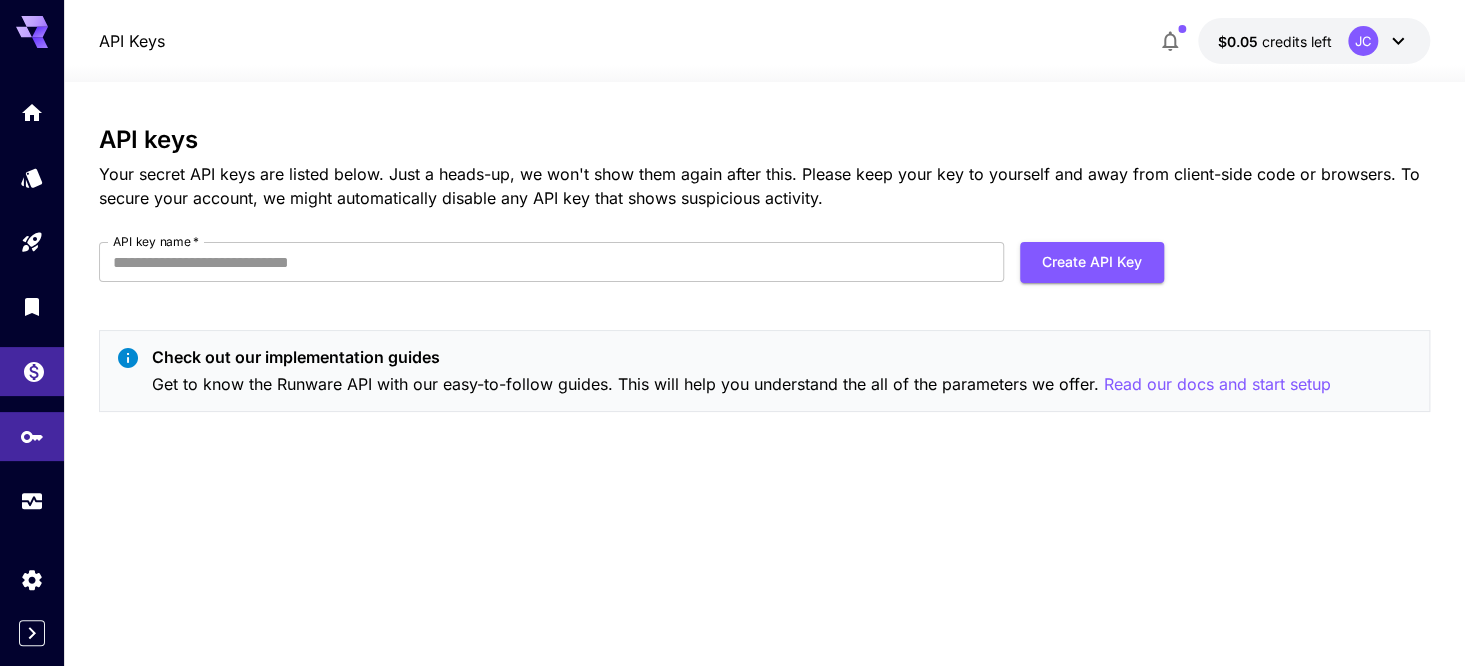 click 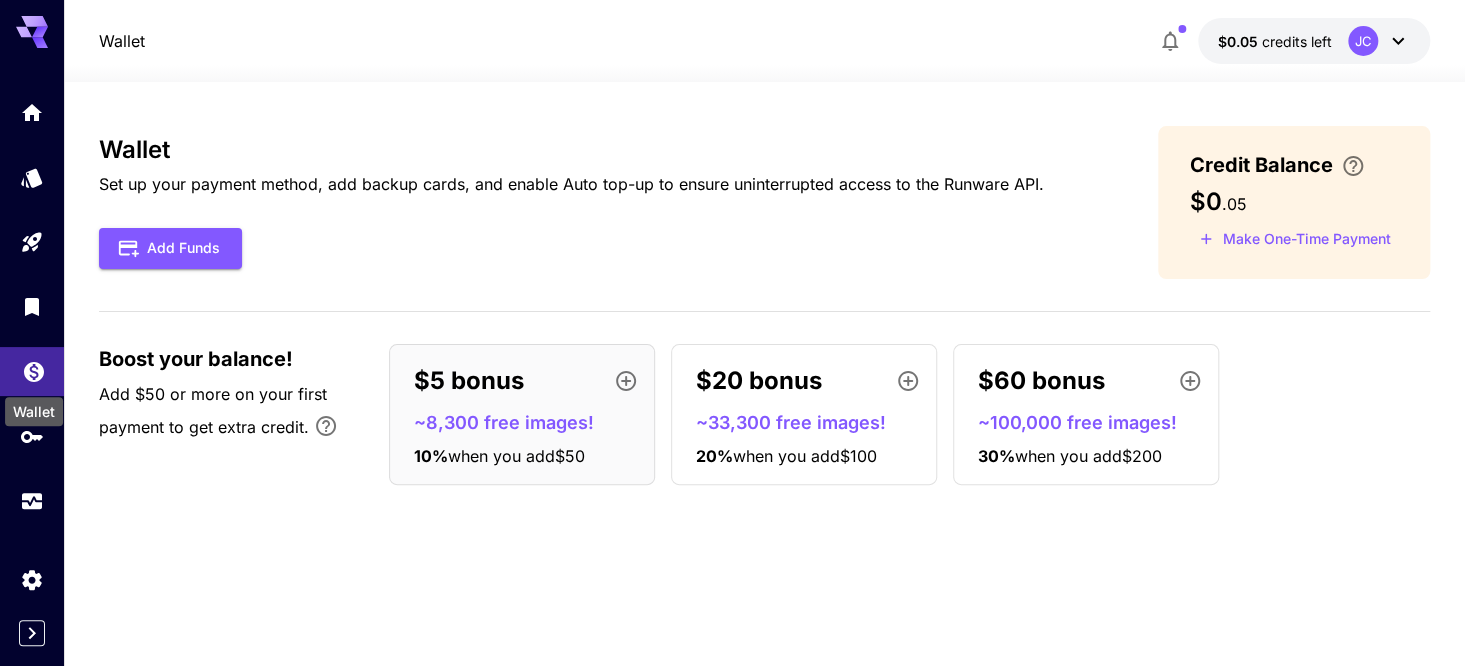 scroll, scrollTop: 0, scrollLeft: 0, axis: both 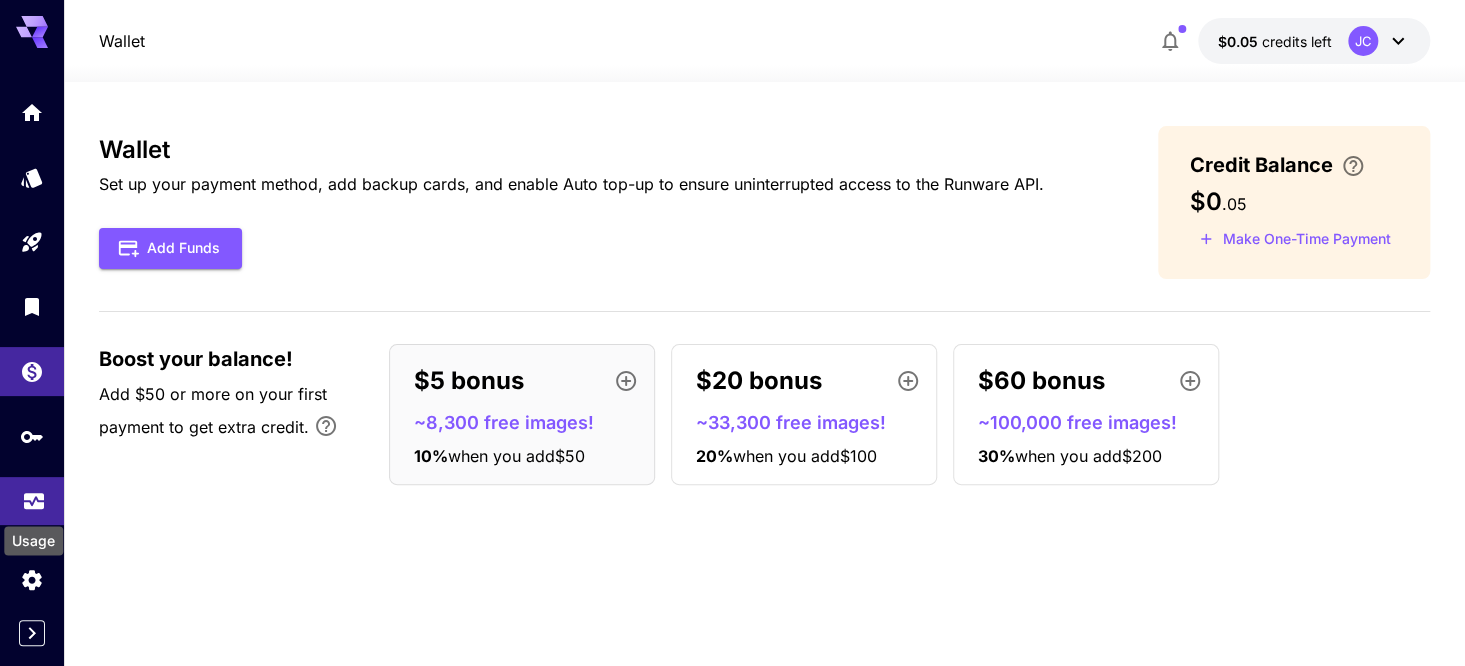click 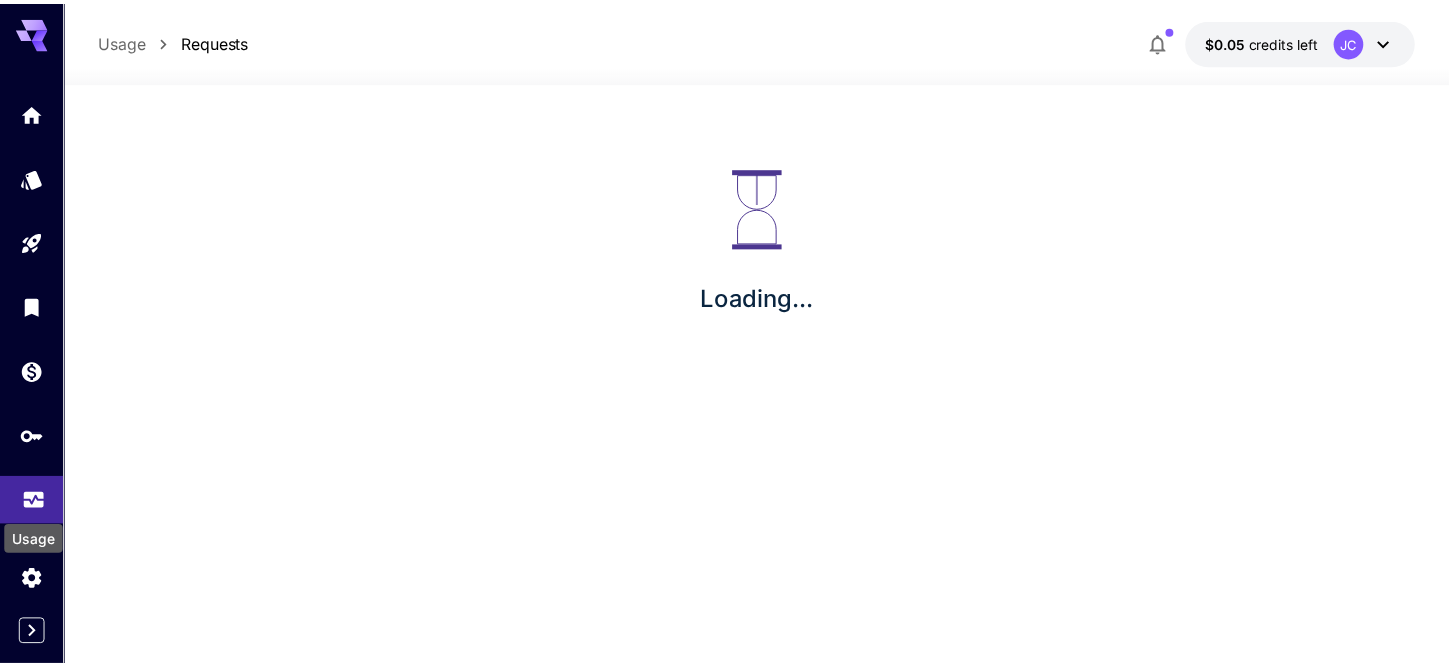 scroll, scrollTop: 0, scrollLeft: 0, axis: both 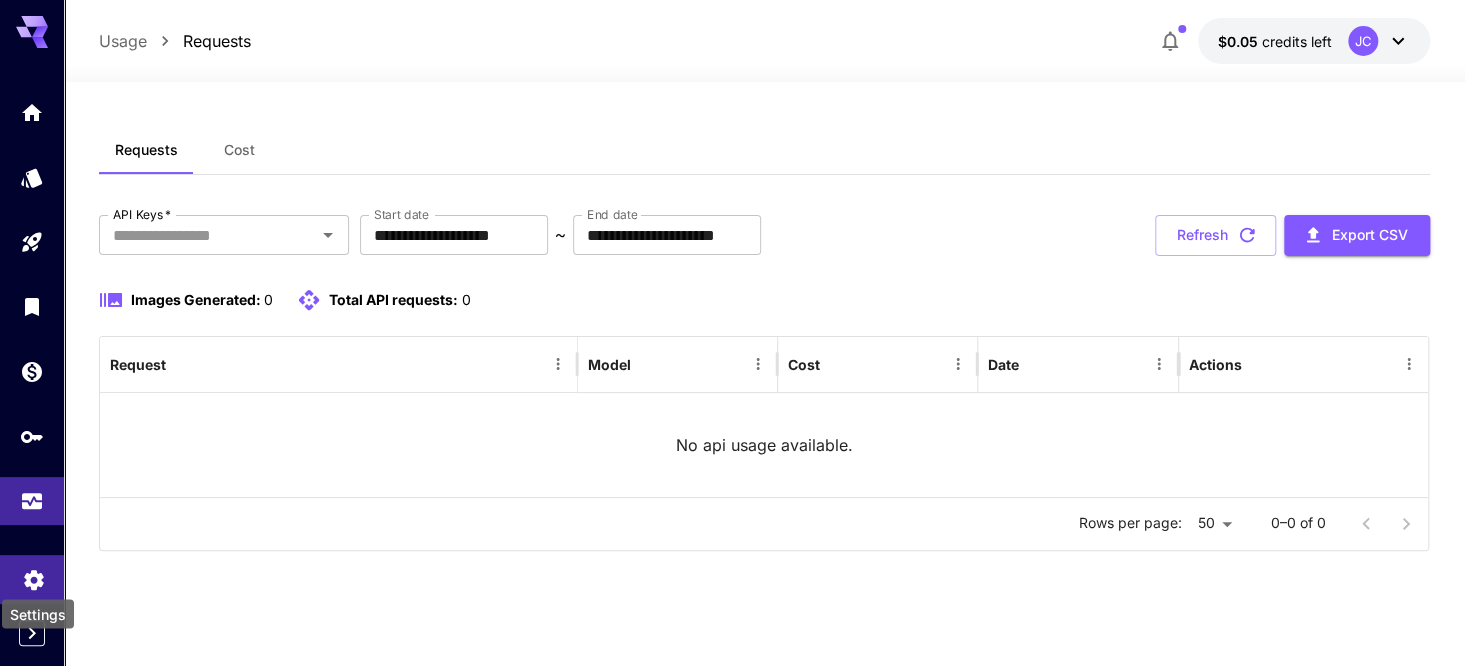 click 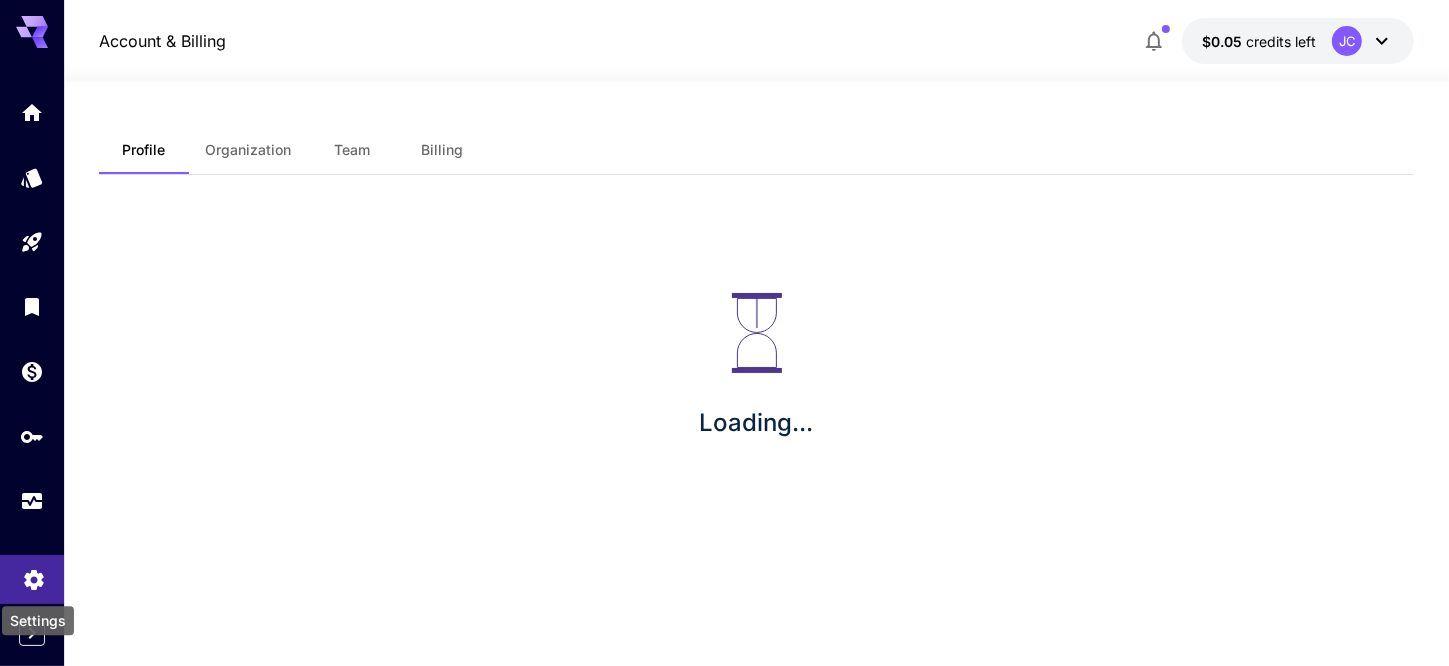 scroll, scrollTop: 0, scrollLeft: 0, axis: both 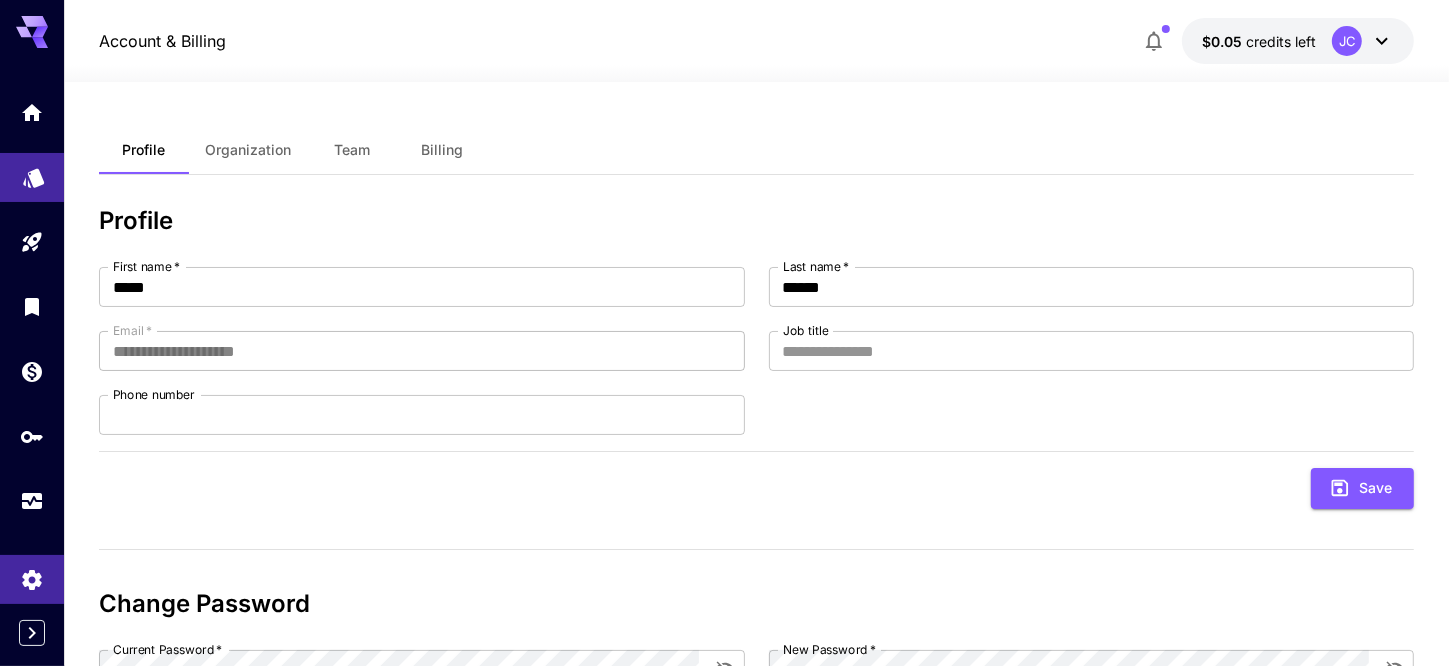 click at bounding box center (32, 177) 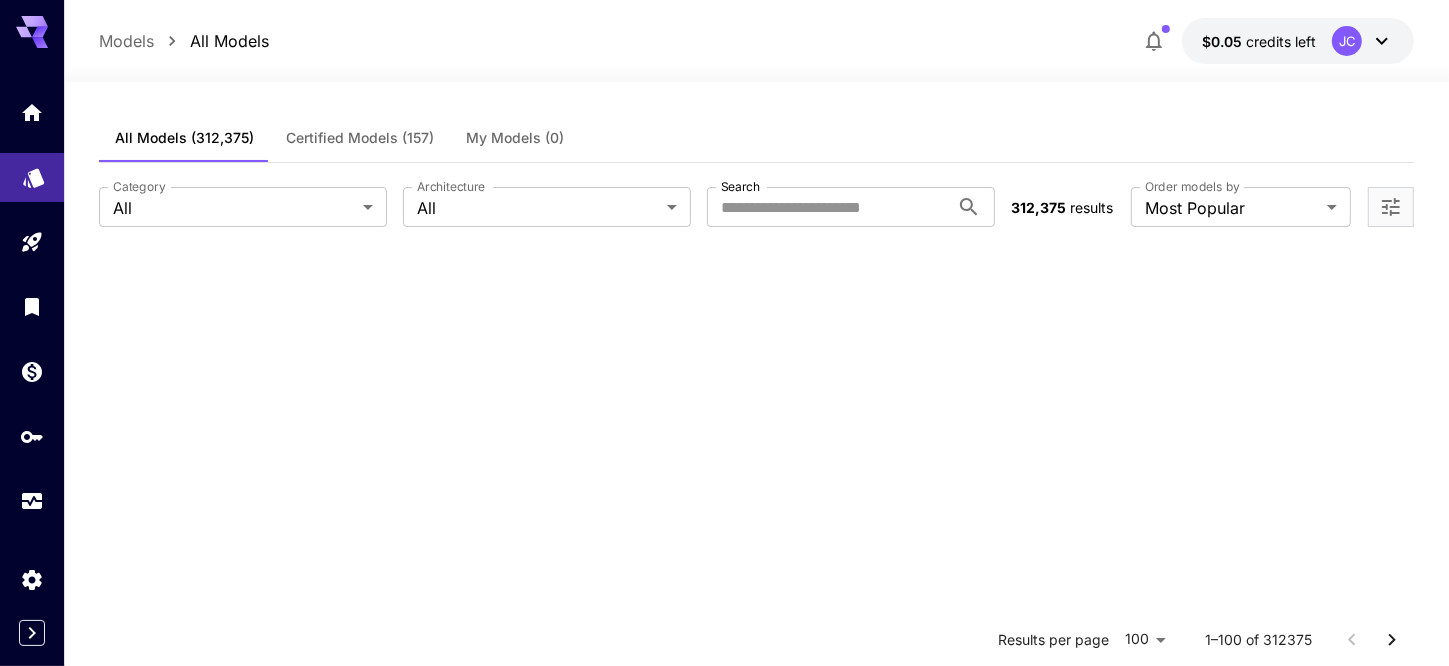 scroll, scrollTop: 0, scrollLeft: 0, axis: both 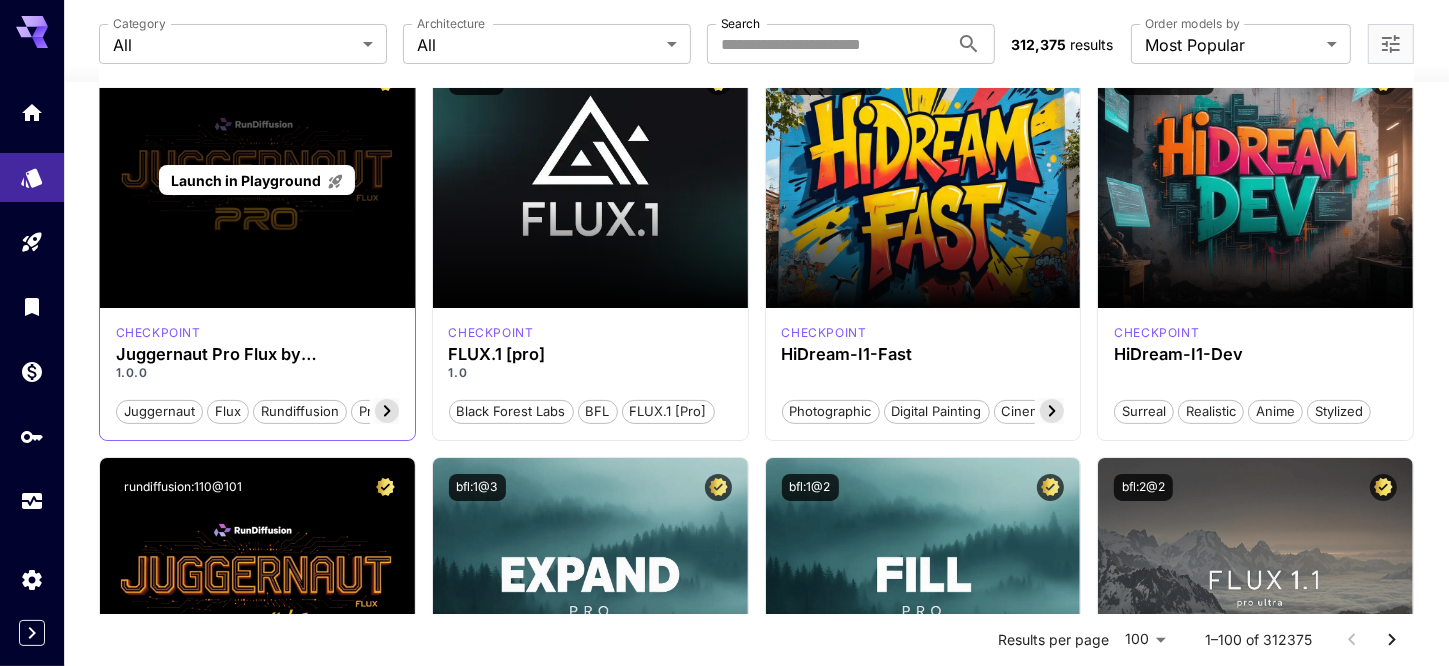 click on "Launch in Playground" at bounding box center (246, 180) 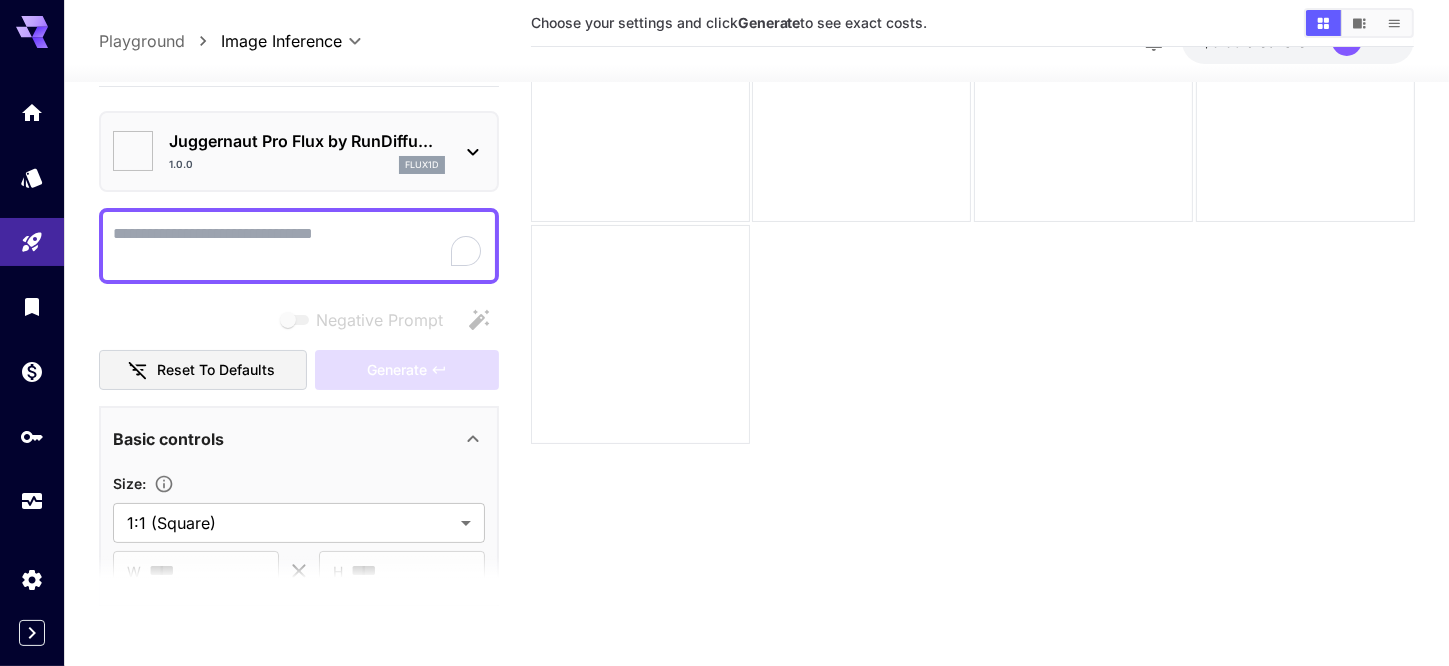 scroll, scrollTop: 157, scrollLeft: 0, axis: vertical 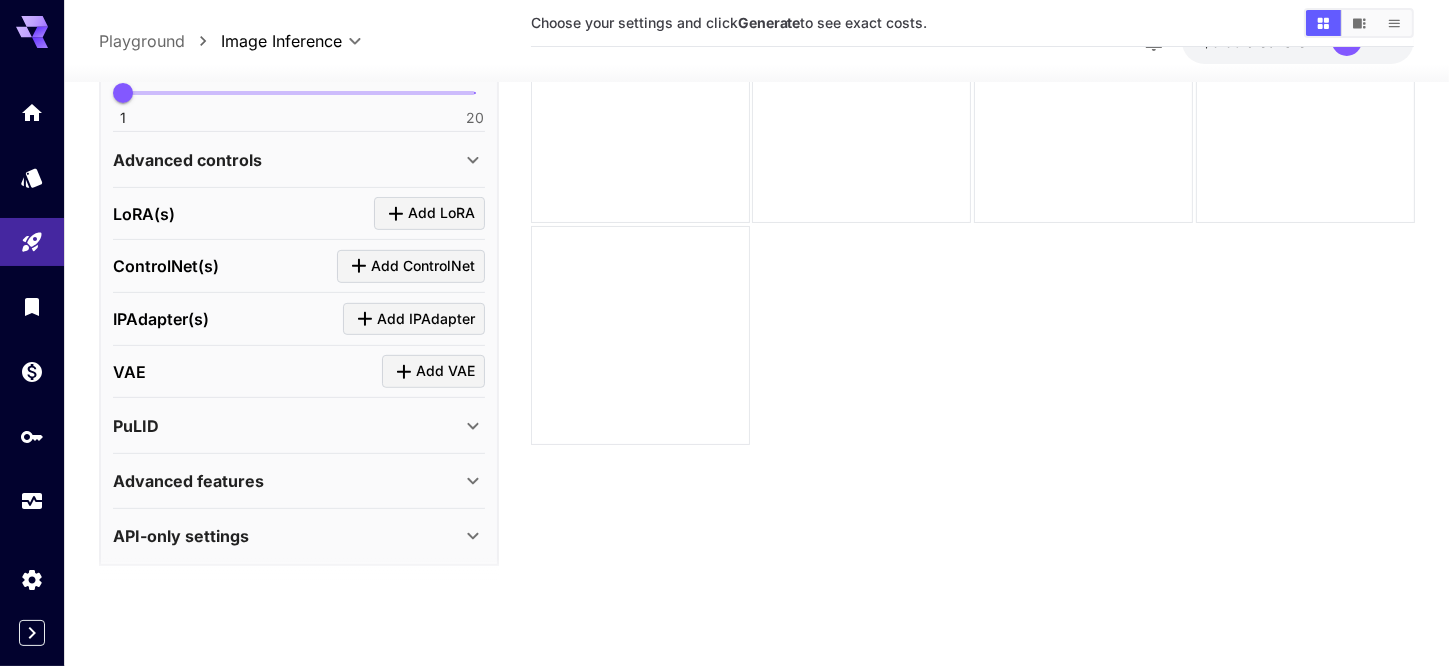 click on "Advanced features" at bounding box center [299, 481] 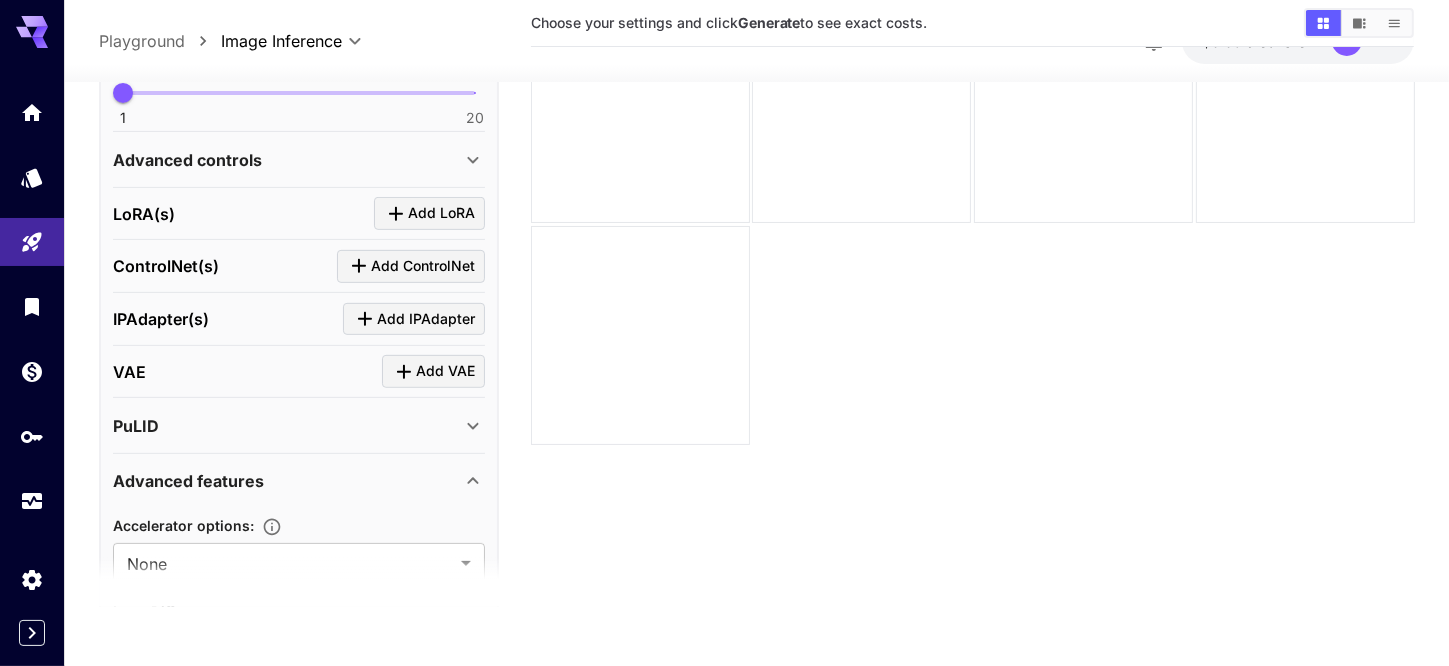 click on "Advanced features" at bounding box center (299, 481) 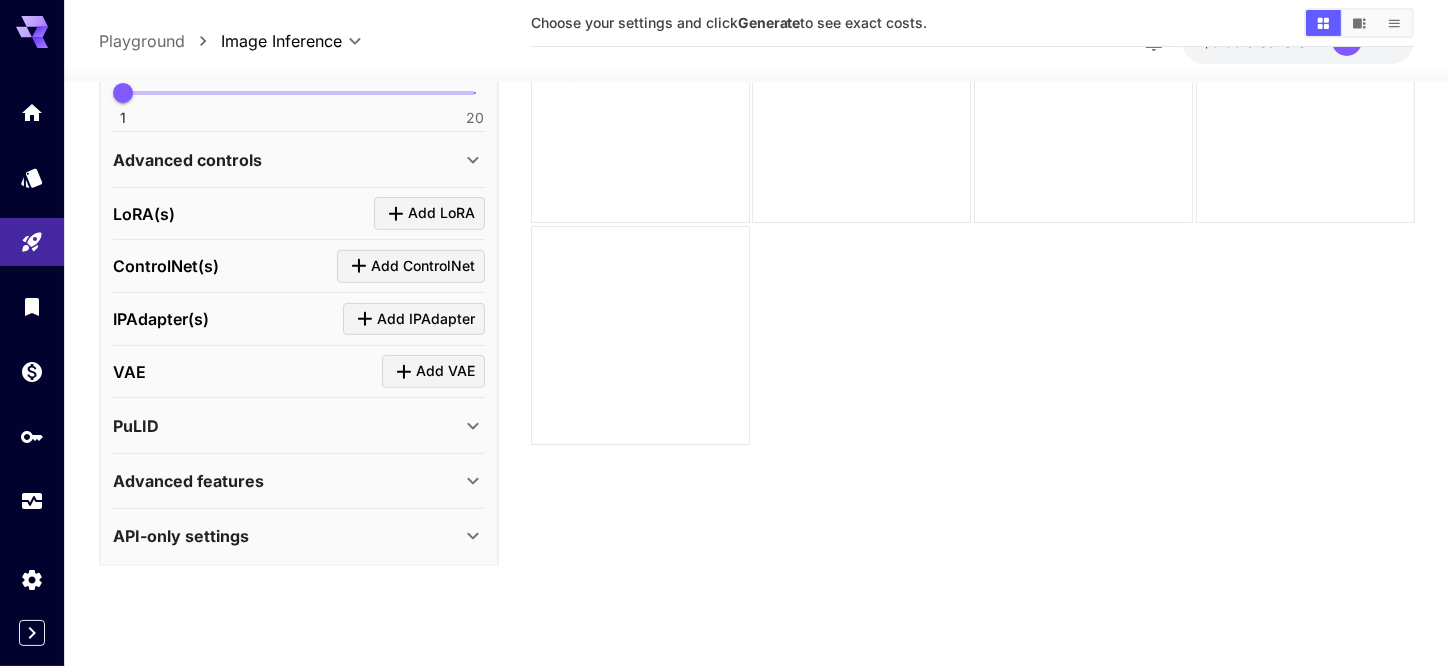 click on "API-only settings" at bounding box center [287, 536] 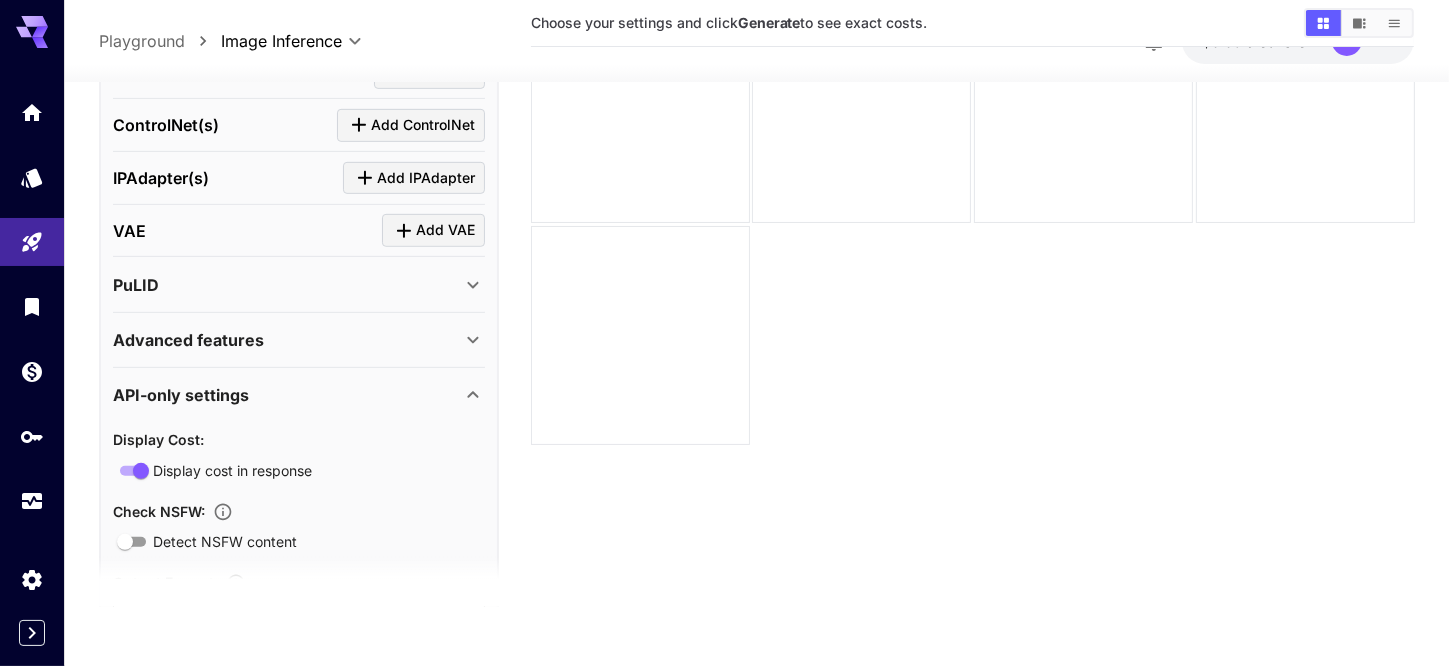 click on "Advanced features" at bounding box center [287, 340] 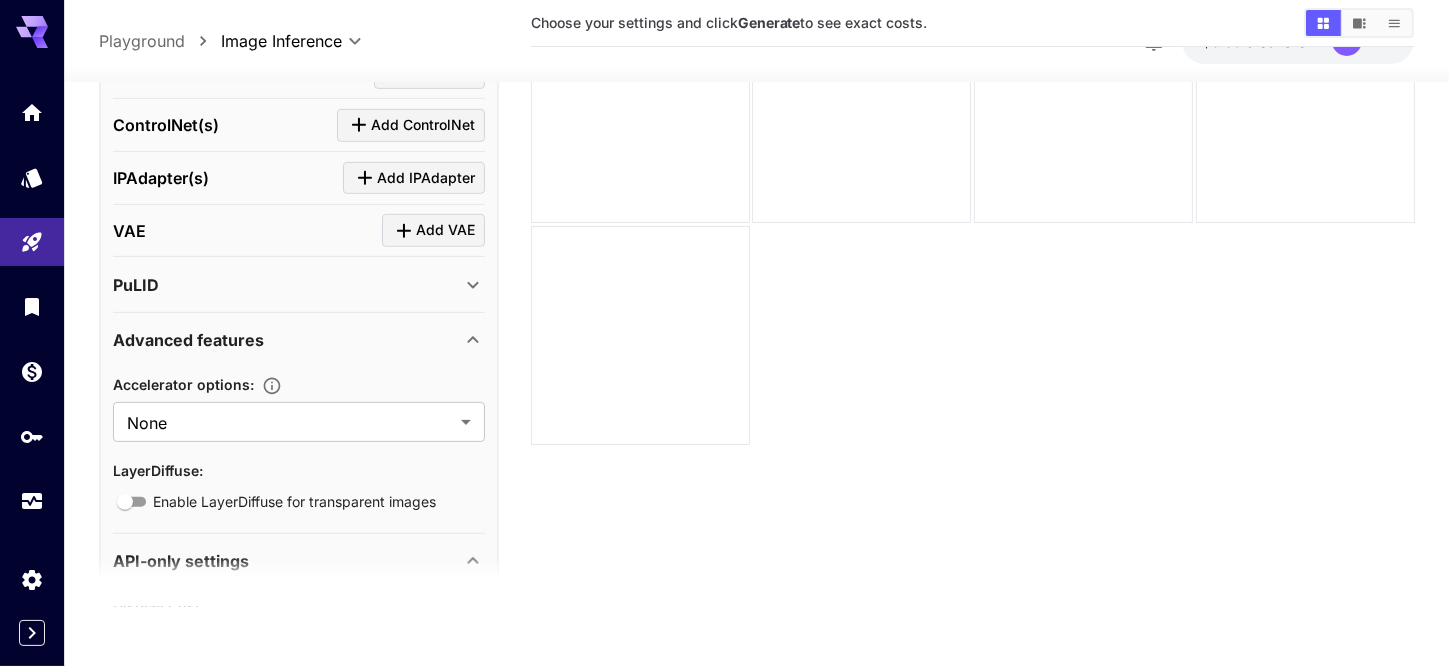 click on "Advanced features" at bounding box center [287, 340] 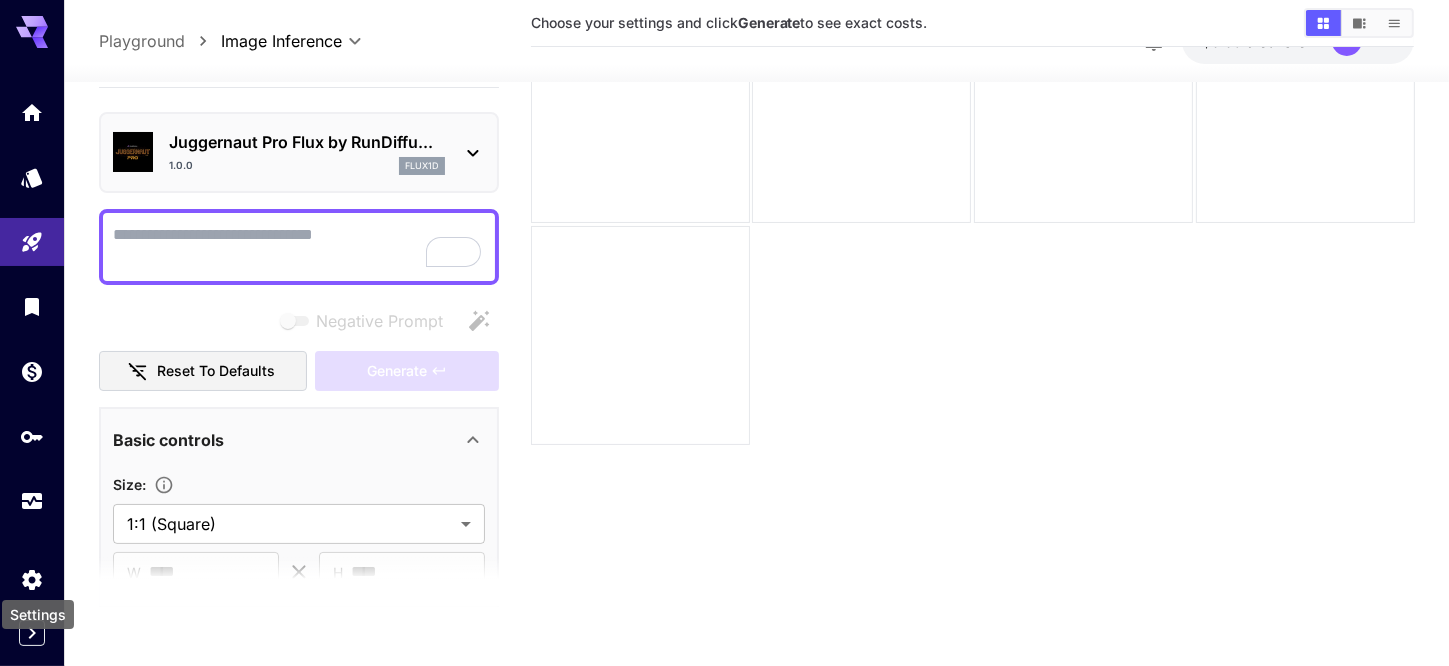 click on "Settings" at bounding box center [38, 608] 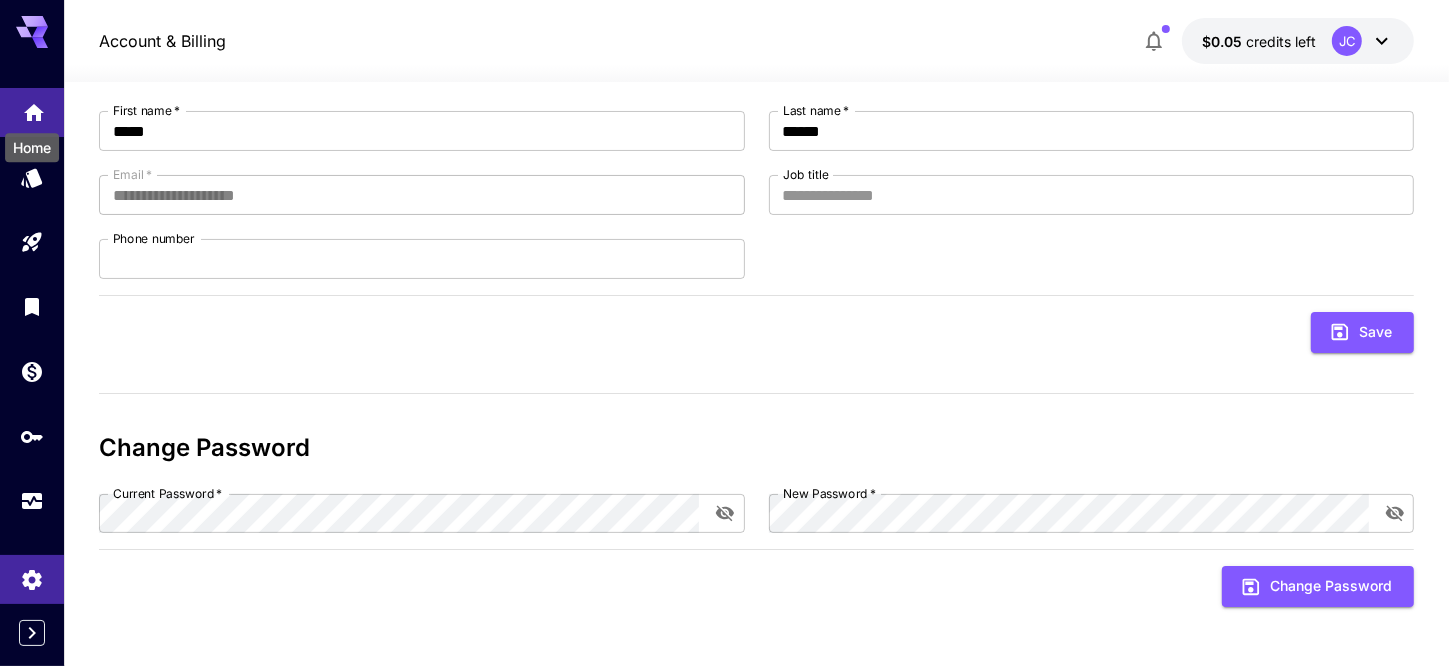 click 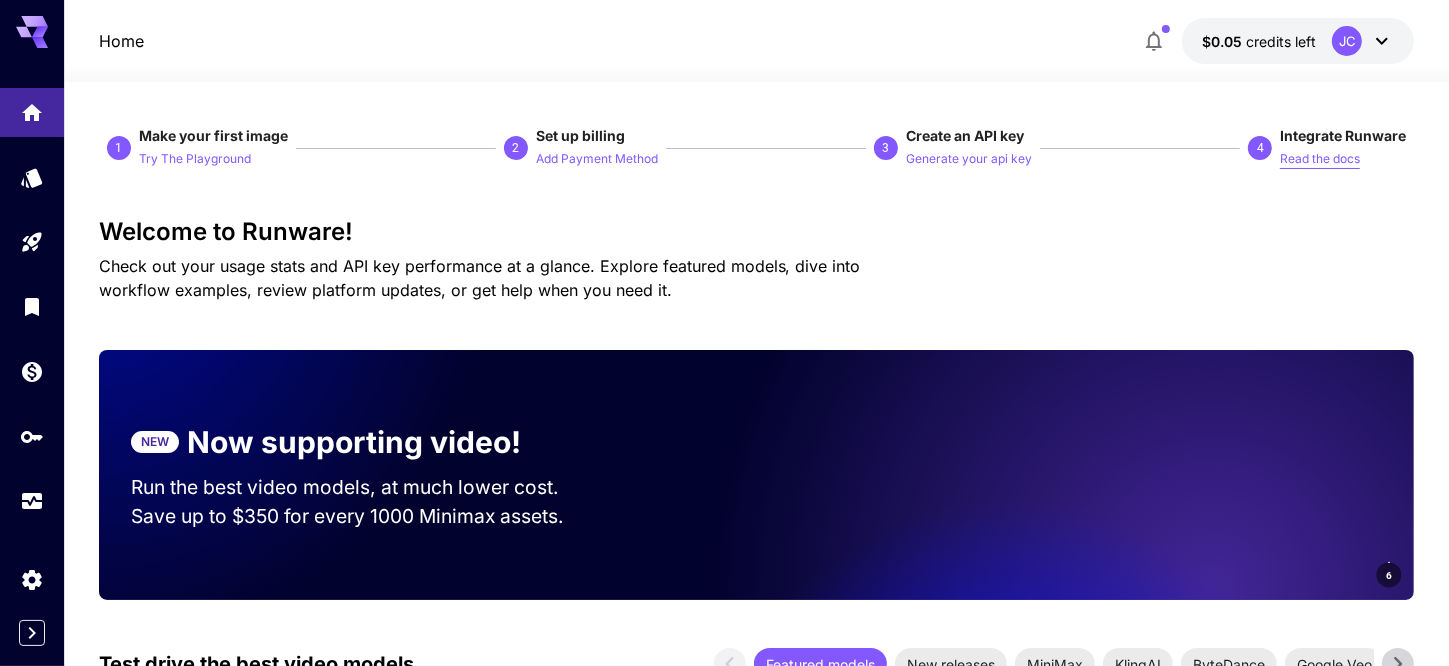 click on "Read the docs" at bounding box center [1320, 159] 